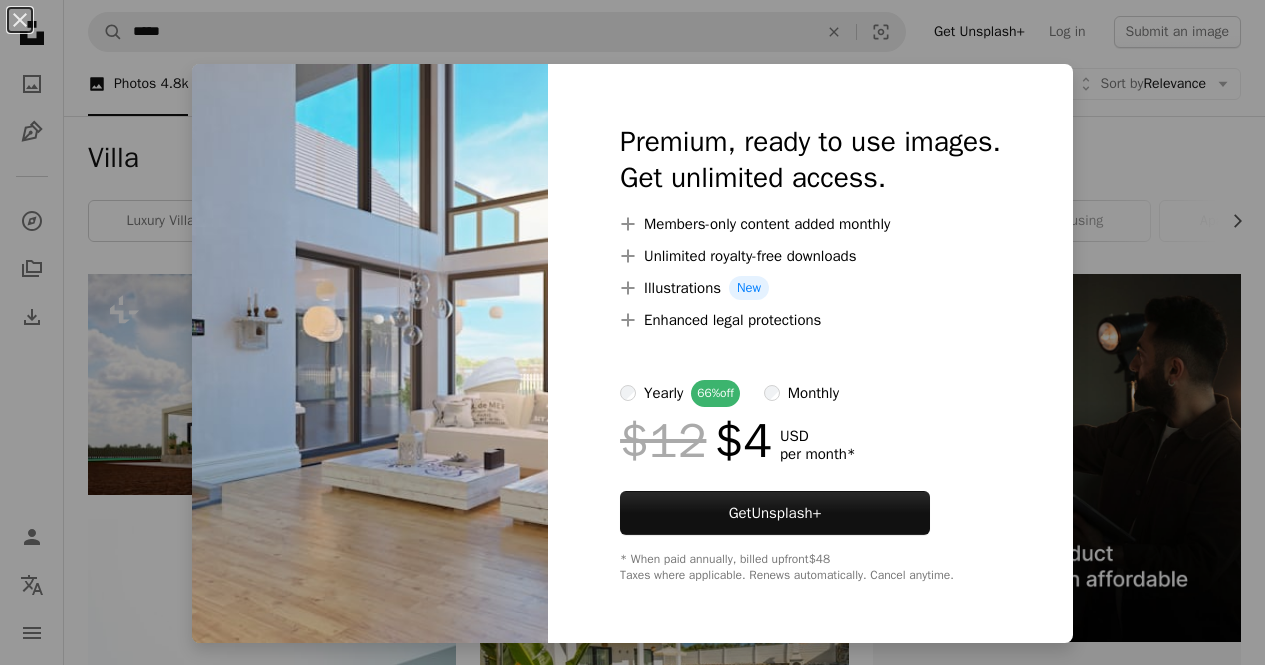 scroll, scrollTop: 7735, scrollLeft: 0, axis: vertical 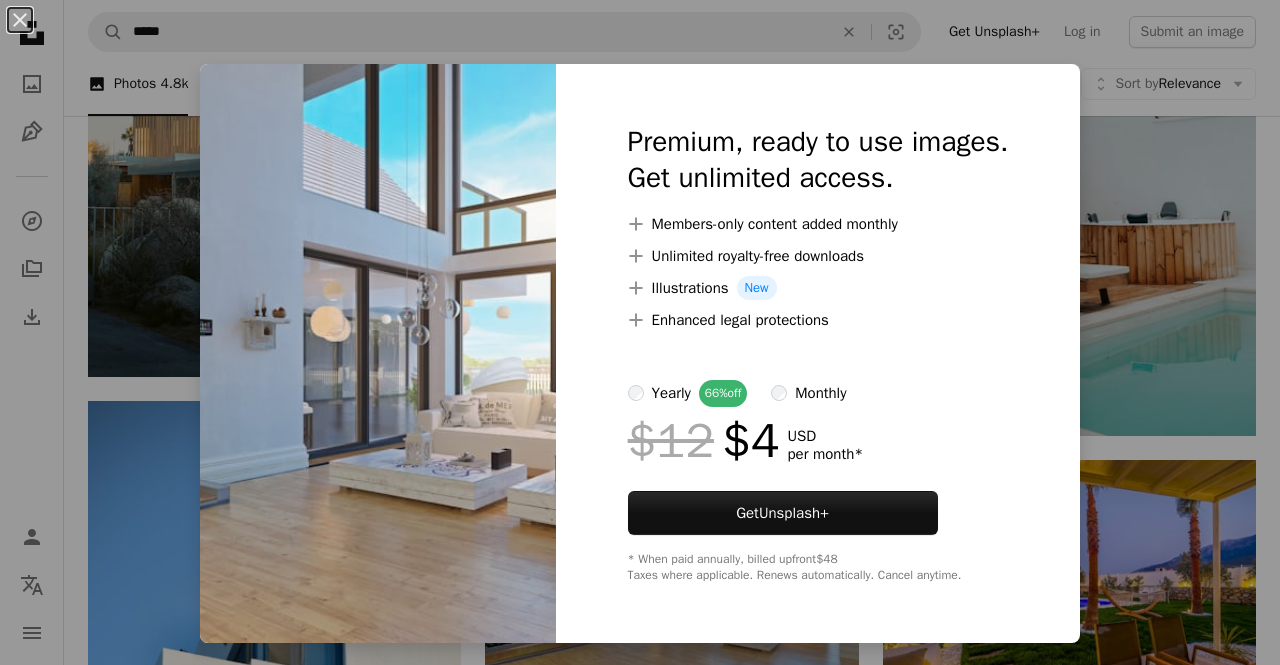 click on "[FIRST] [LAST]" at bounding box center [640, -2075] 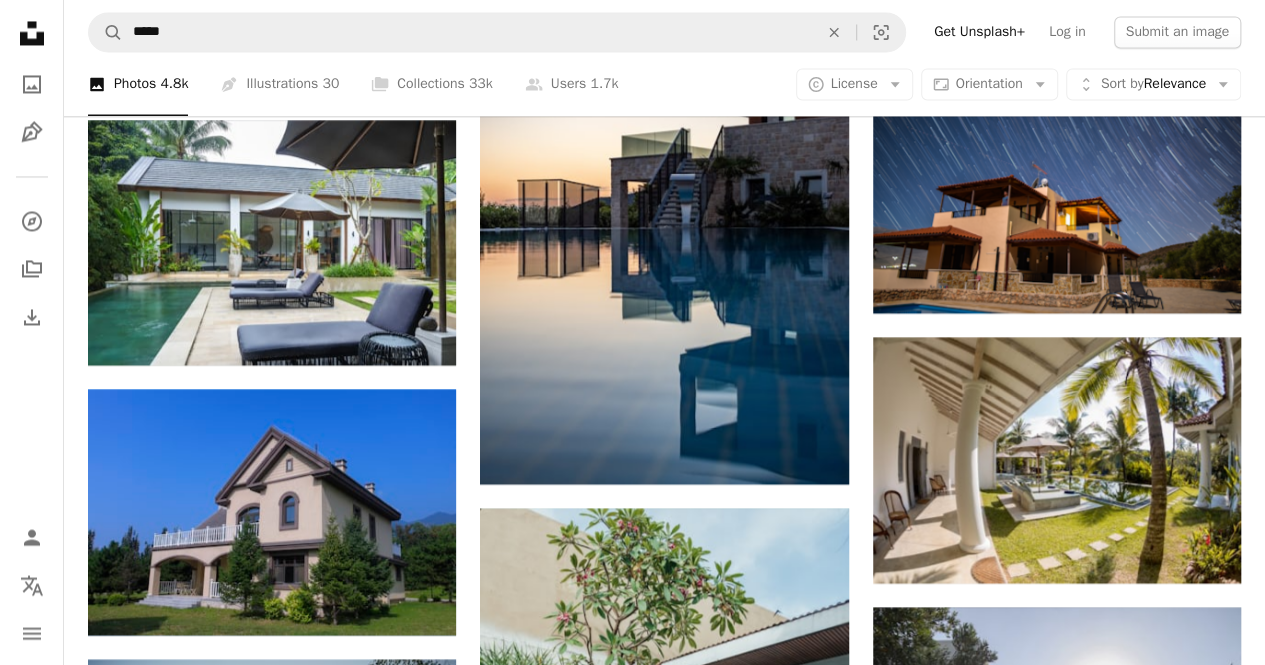 scroll, scrollTop: 5535, scrollLeft: 0, axis: vertical 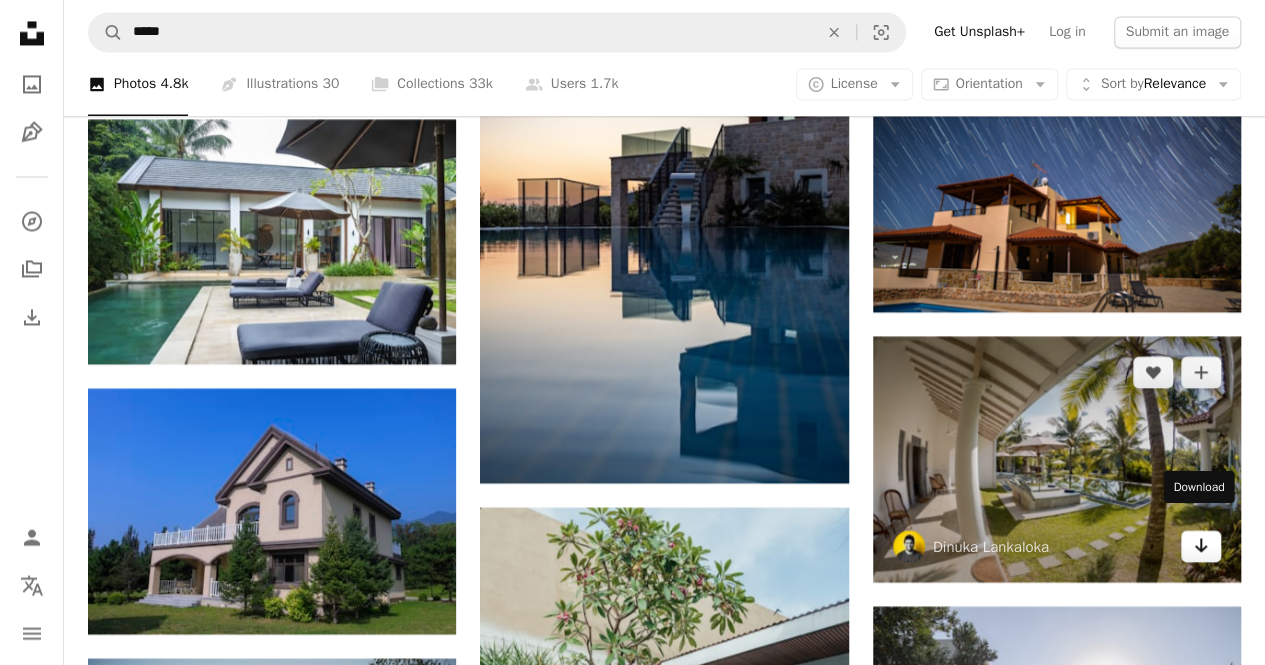 click on "Arrow pointing down" at bounding box center [1201, 546] 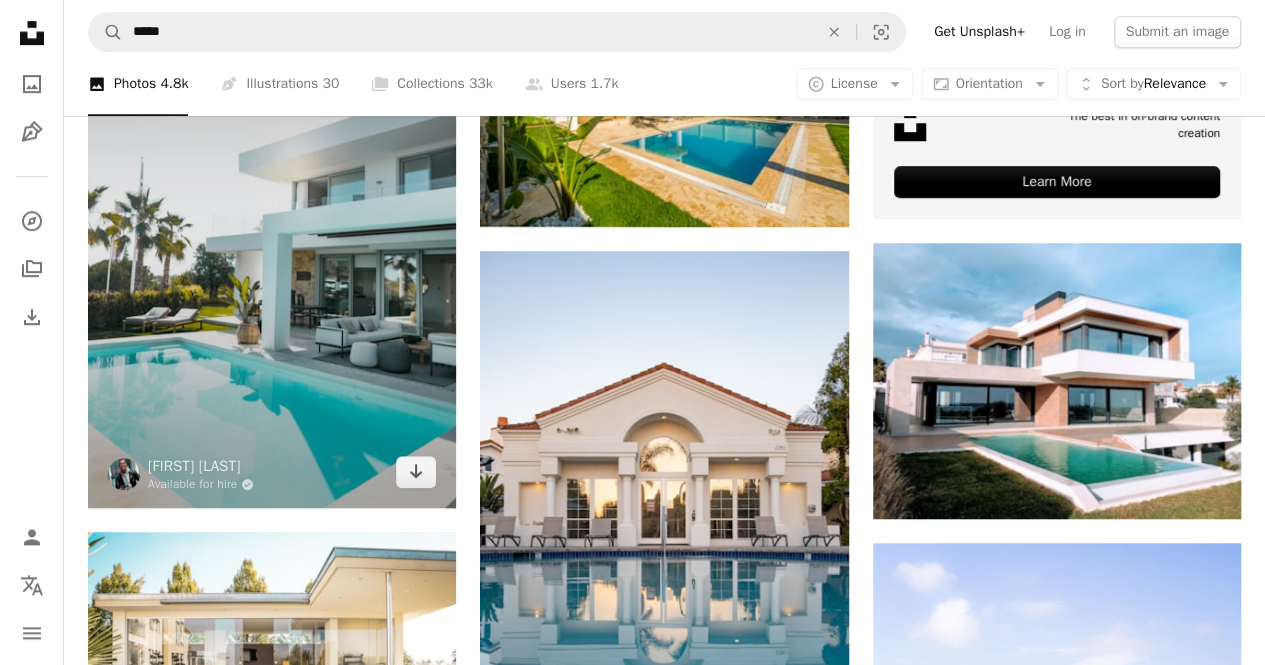 scroll, scrollTop: 0, scrollLeft: 0, axis: both 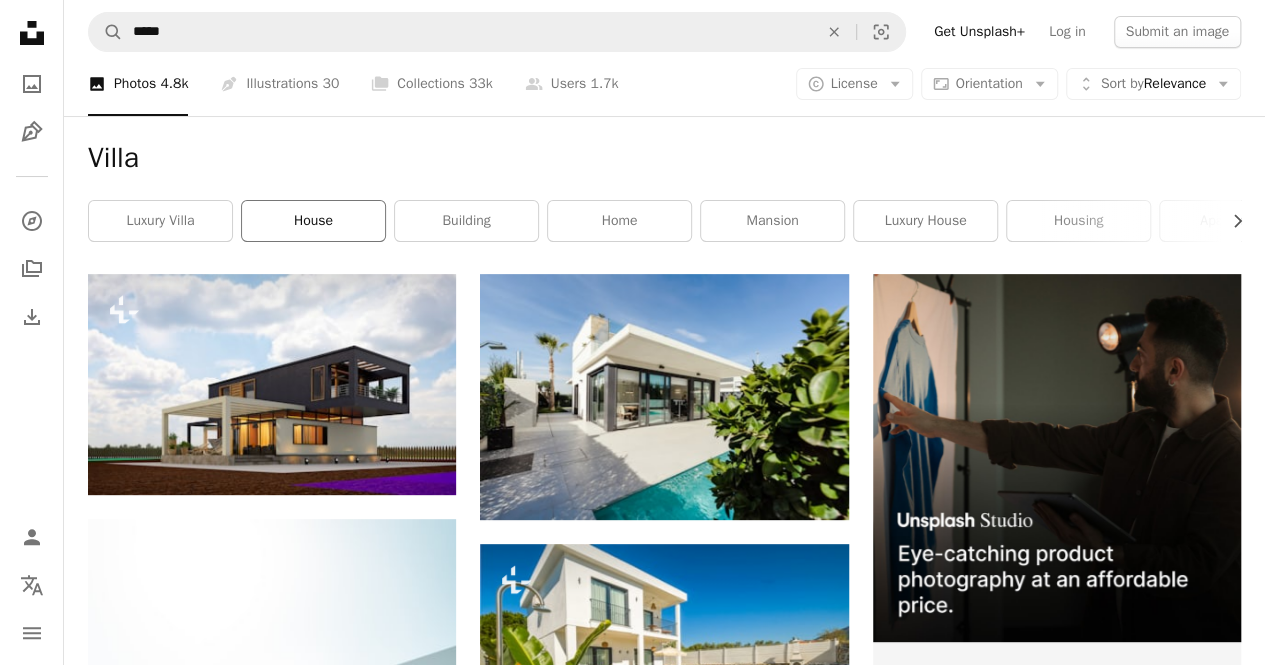 click on "house" at bounding box center [313, 221] 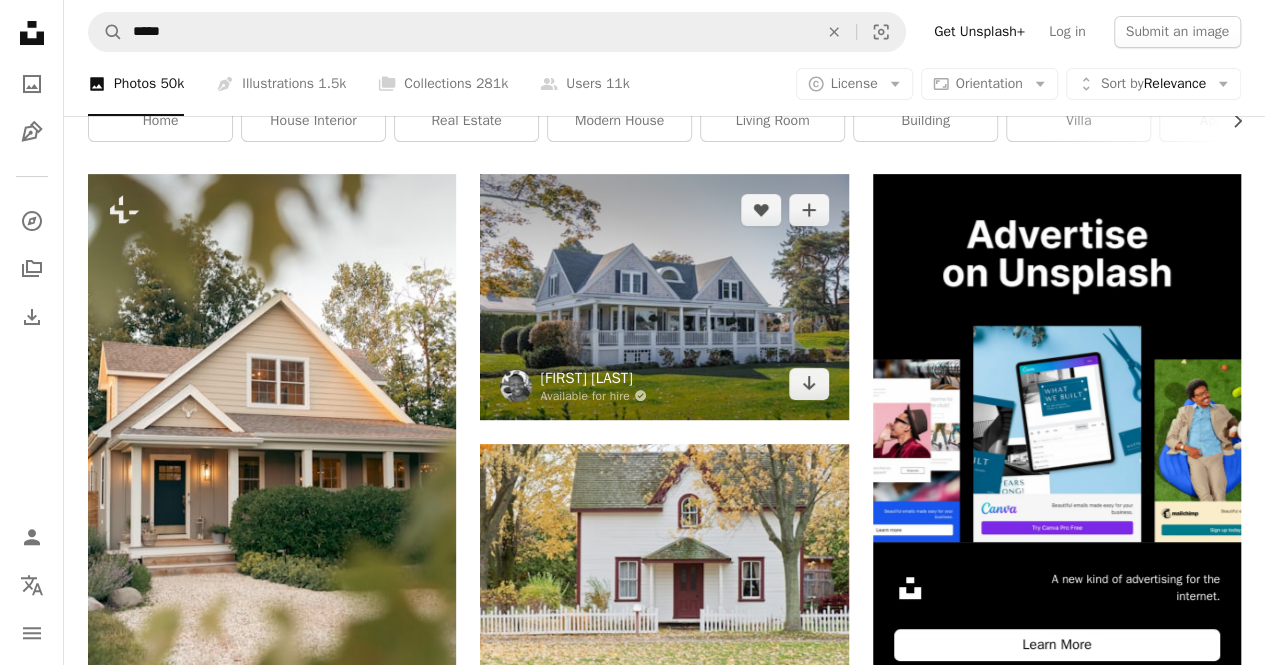scroll, scrollTop: 0, scrollLeft: 0, axis: both 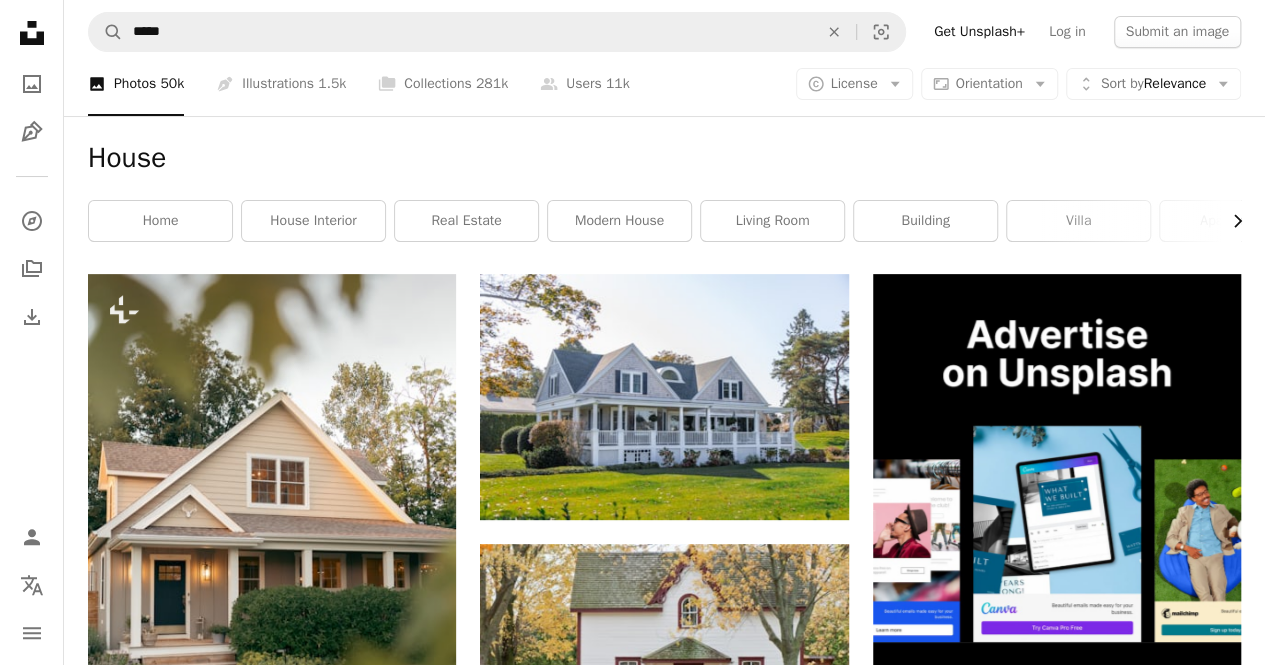 click on "Chevron right" 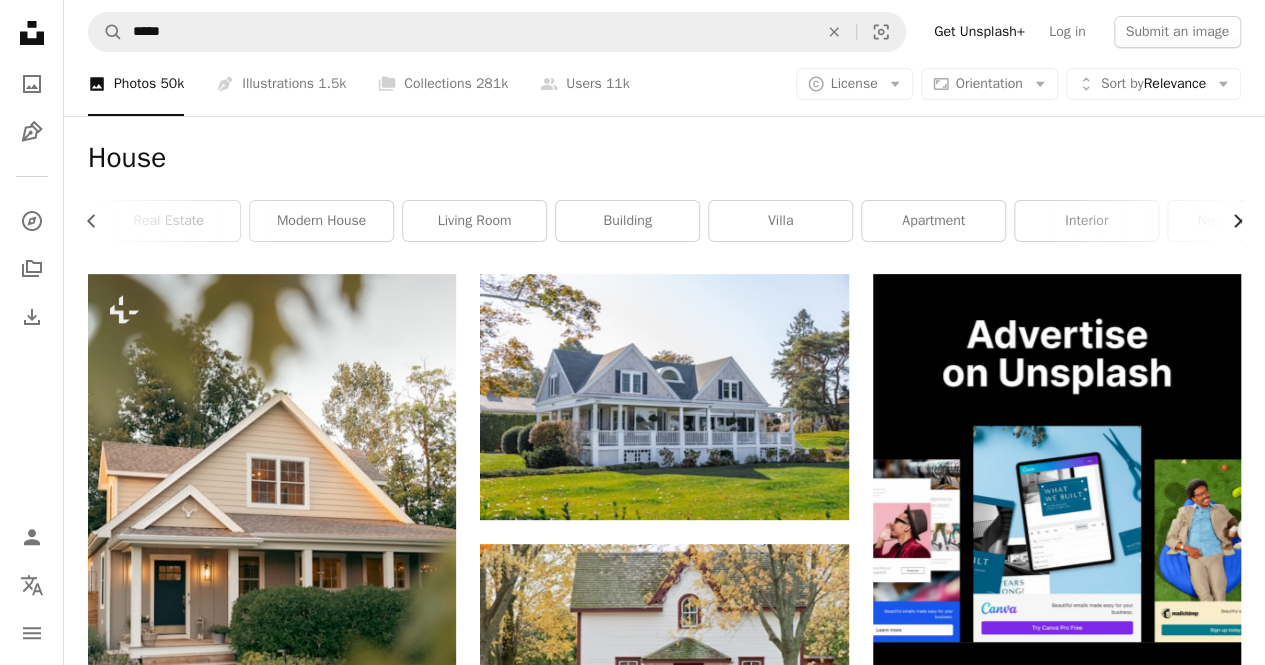 scroll, scrollTop: 0, scrollLeft: 300, axis: horizontal 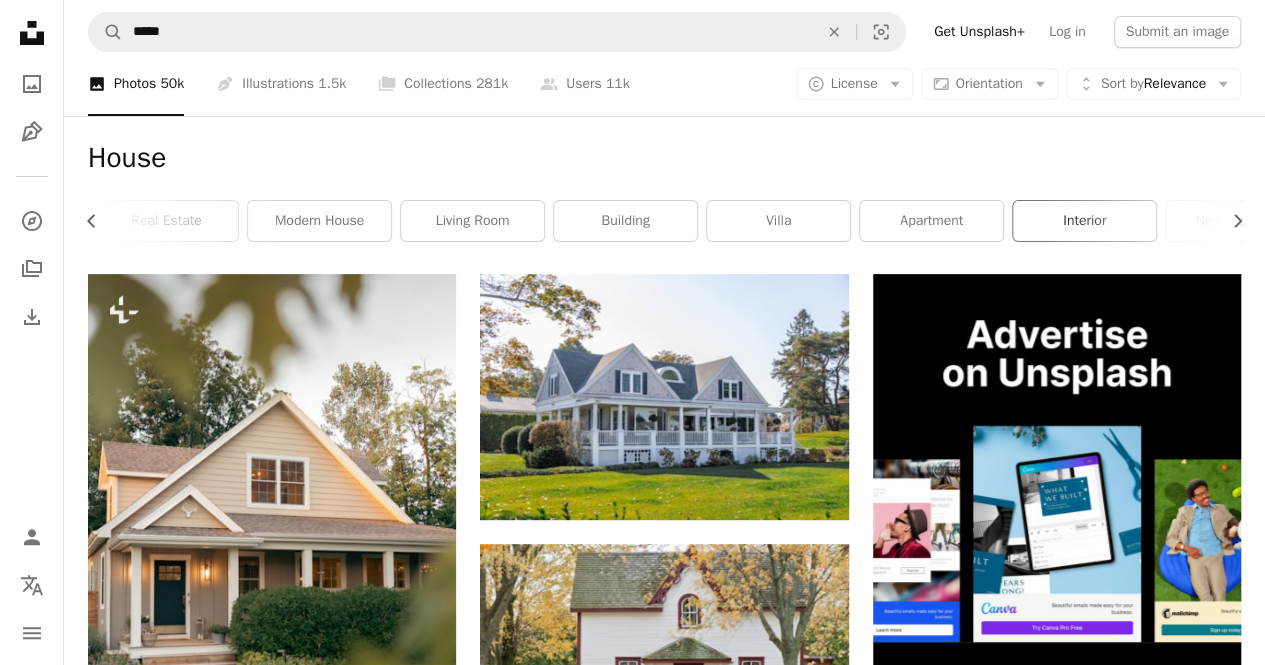 click on "interior" at bounding box center (1084, 221) 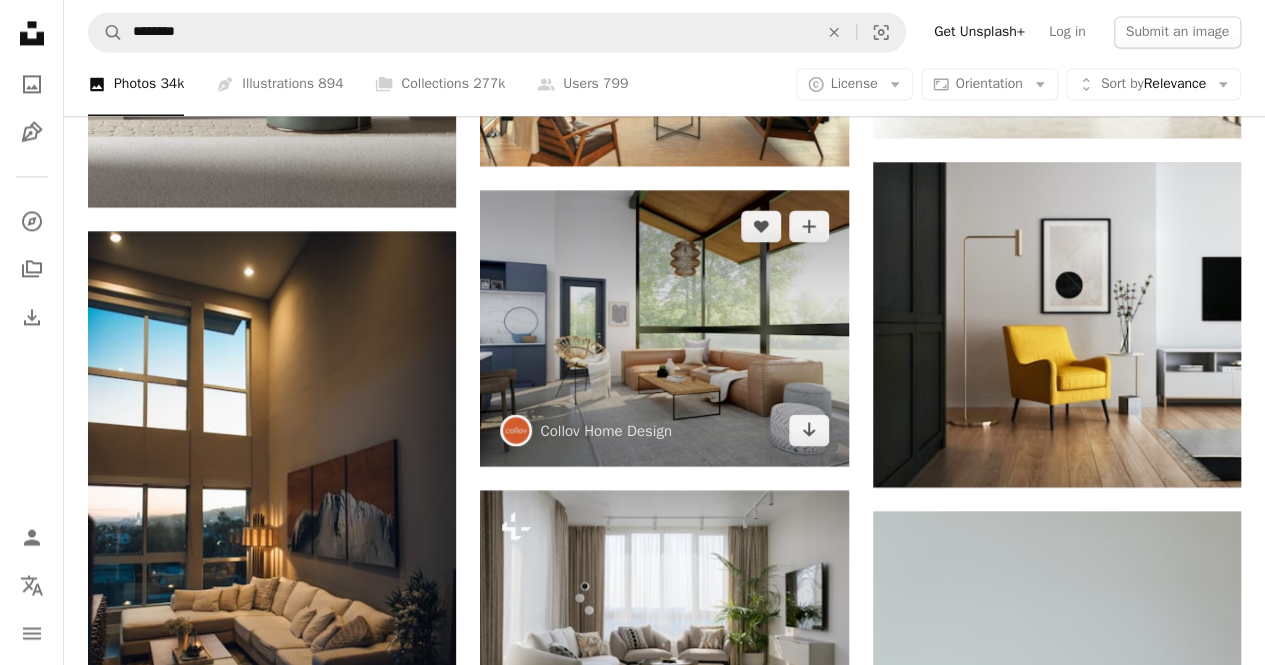 scroll, scrollTop: 1500, scrollLeft: 0, axis: vertical 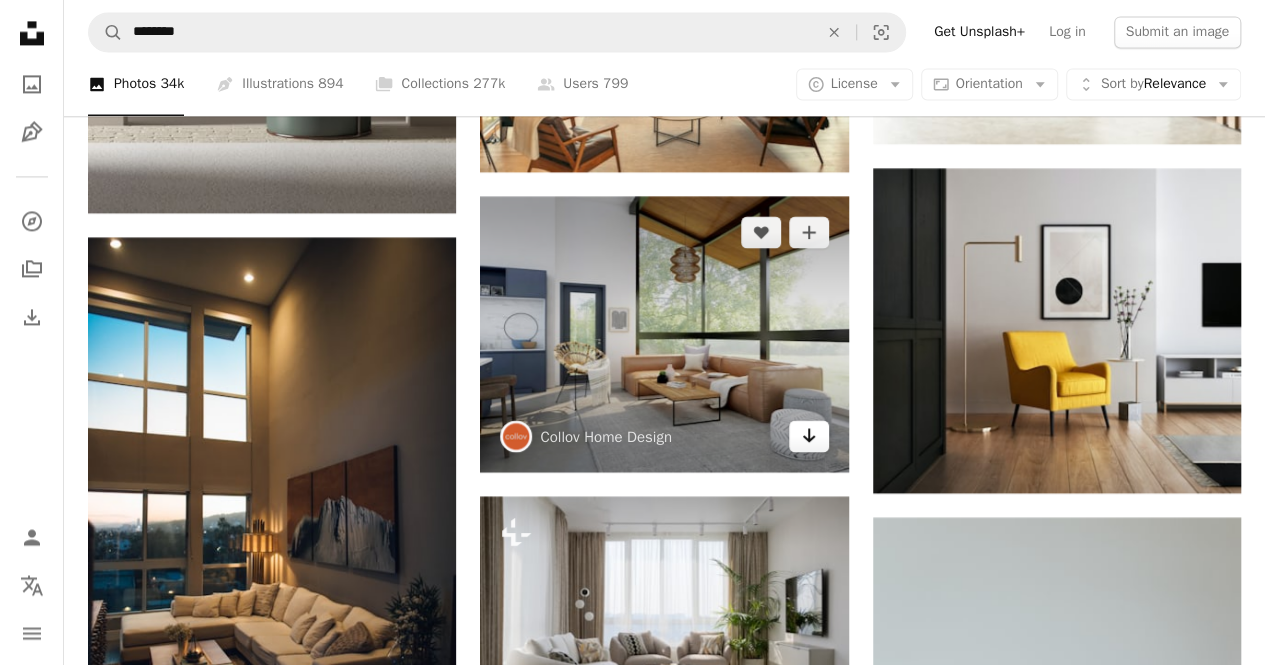 click on "Arrow pointing down" 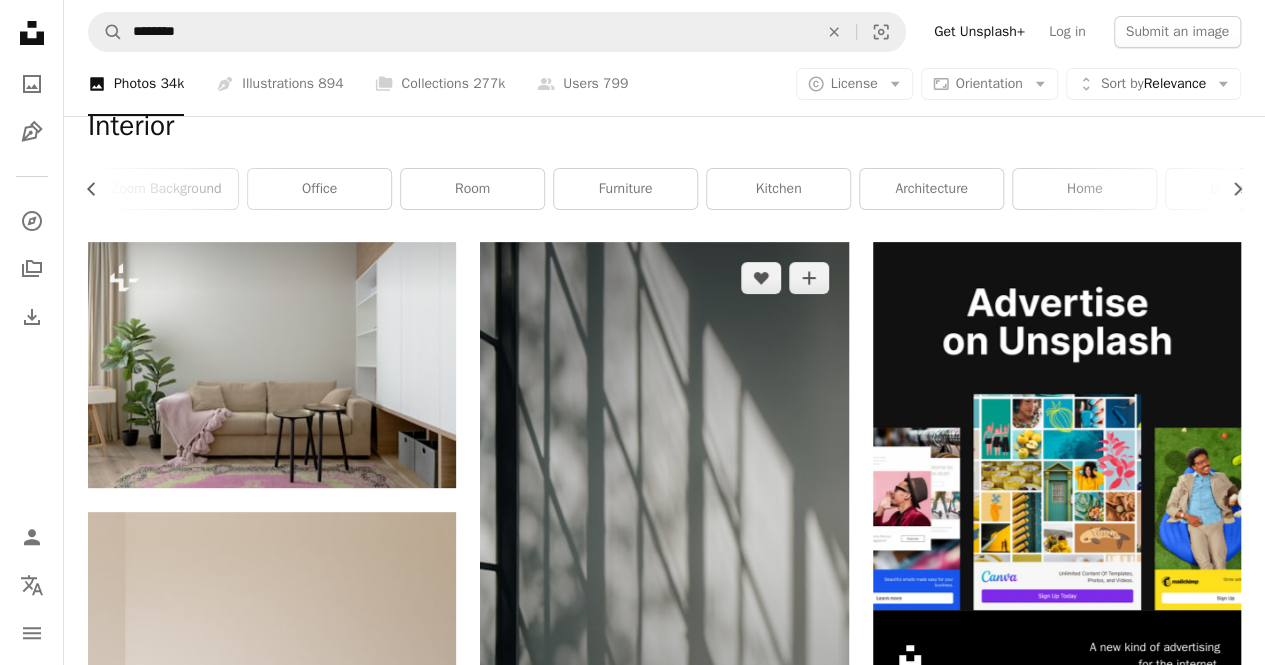 scroll, scrollTop: 0, scrollLeft: 0, axis: both 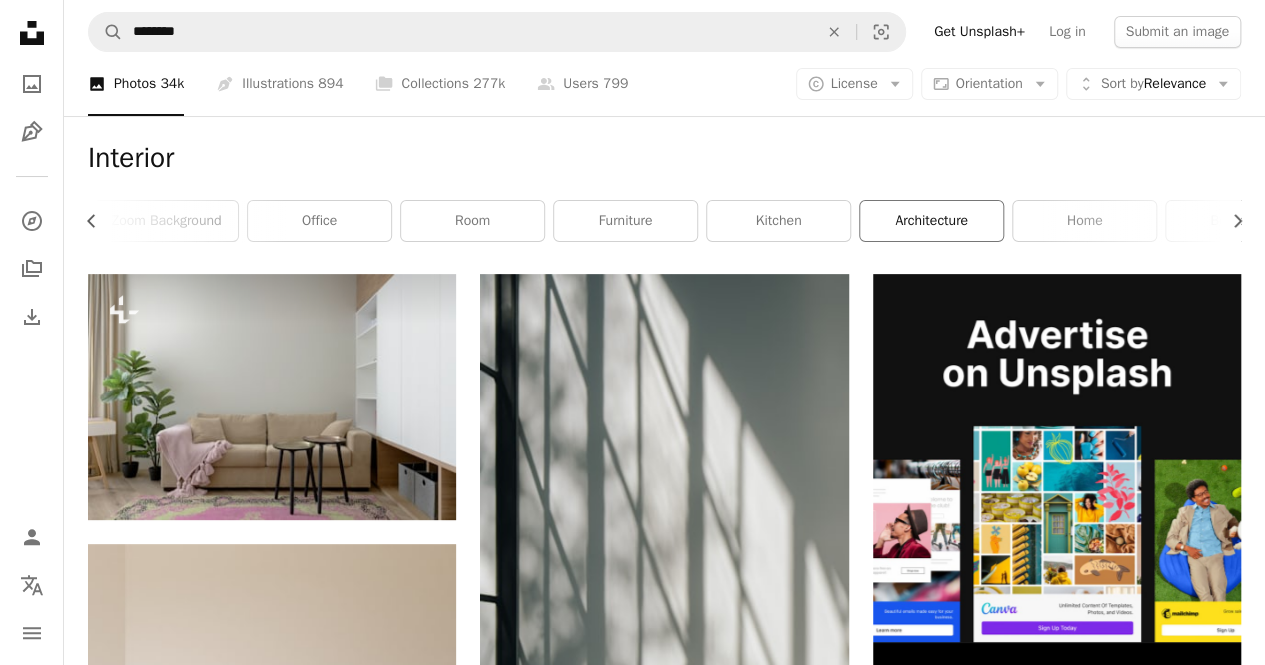 click on "architecture" at bounding box center (931, 221) 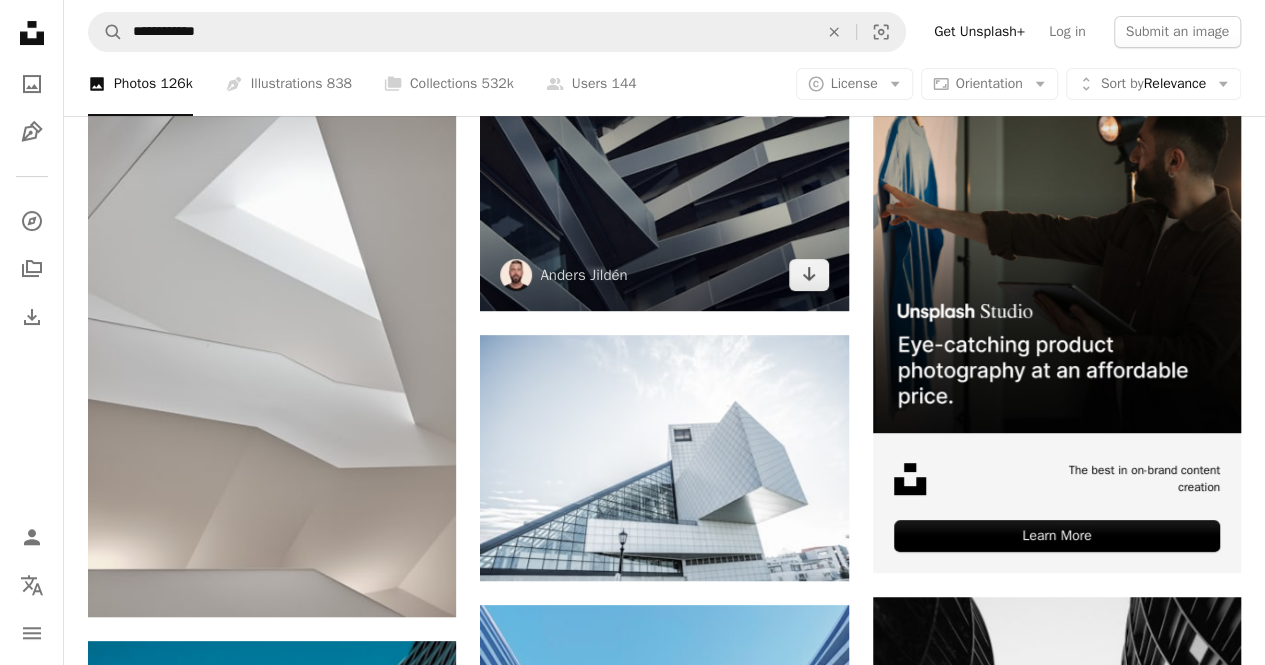 scroll, scrollTop: 0, scrollLeft: 0, axis: both 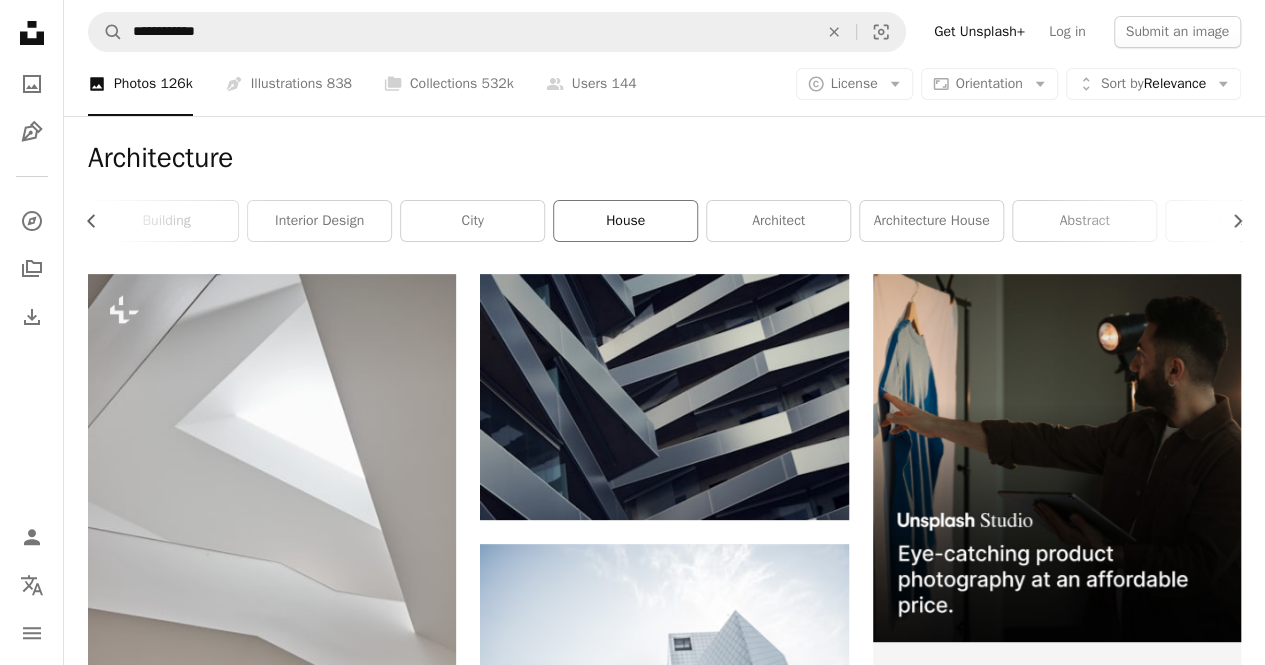 click on "house" at bounding box center (625, 221) 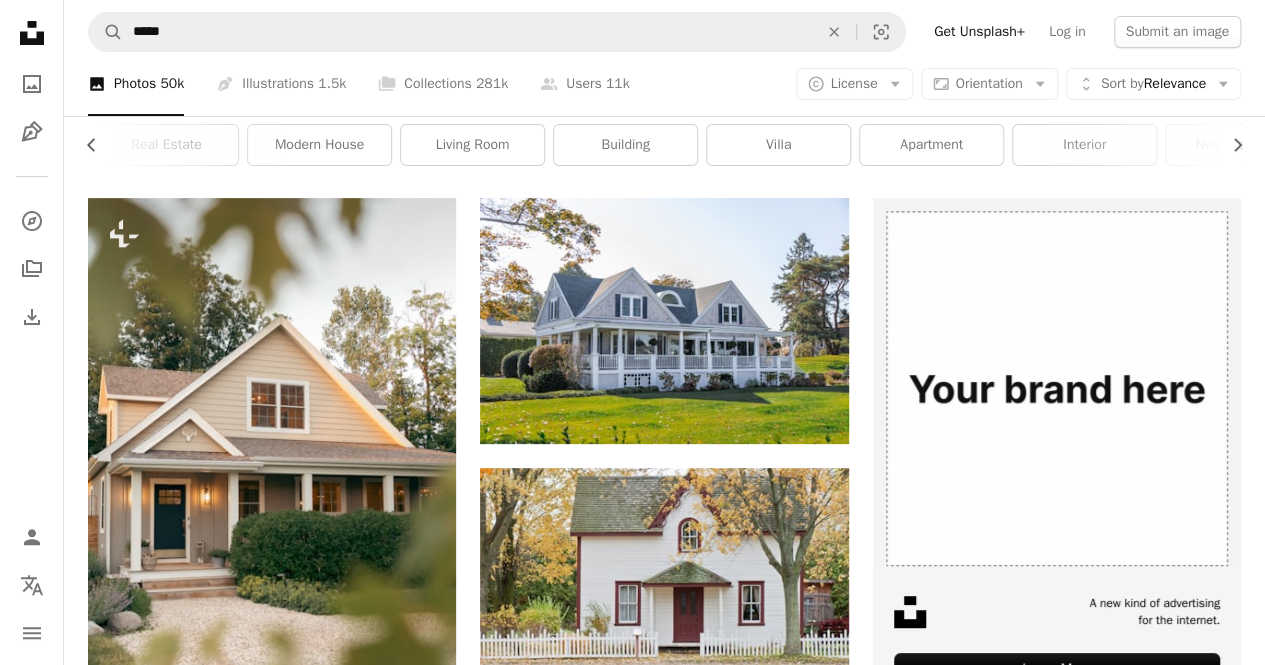 scroll, scrollTop: 0, scrollLeft: 0, axis: both 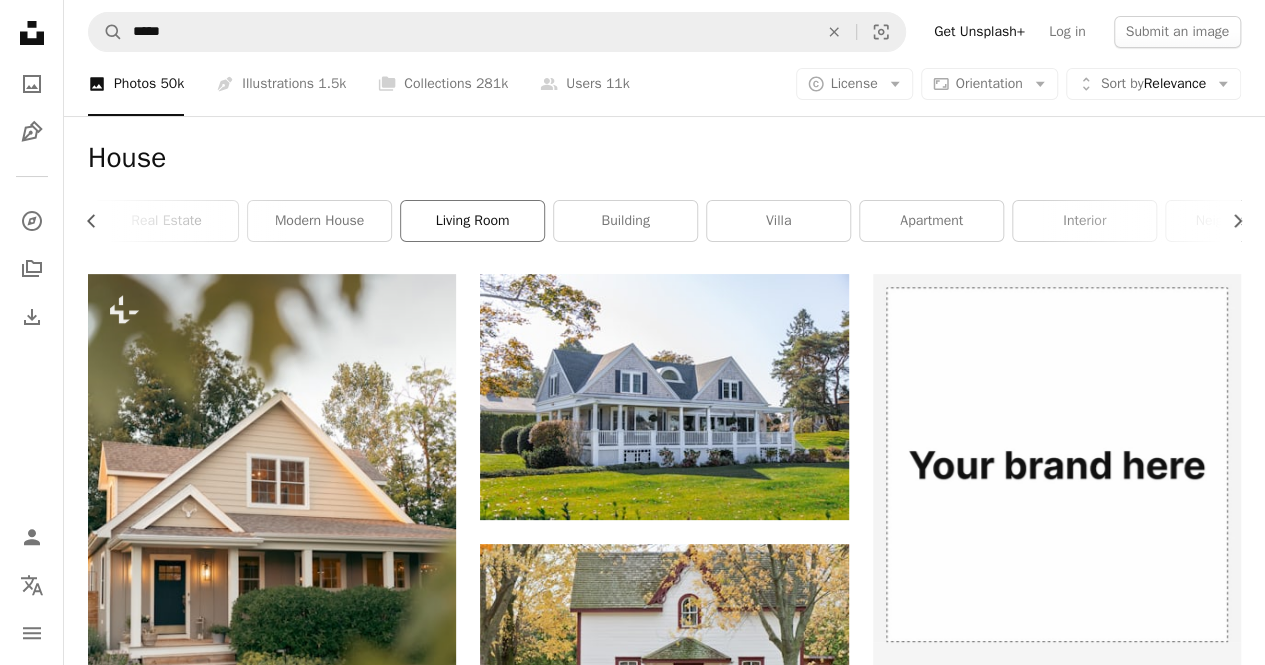click on "living room" at bounding box center (472, 221) 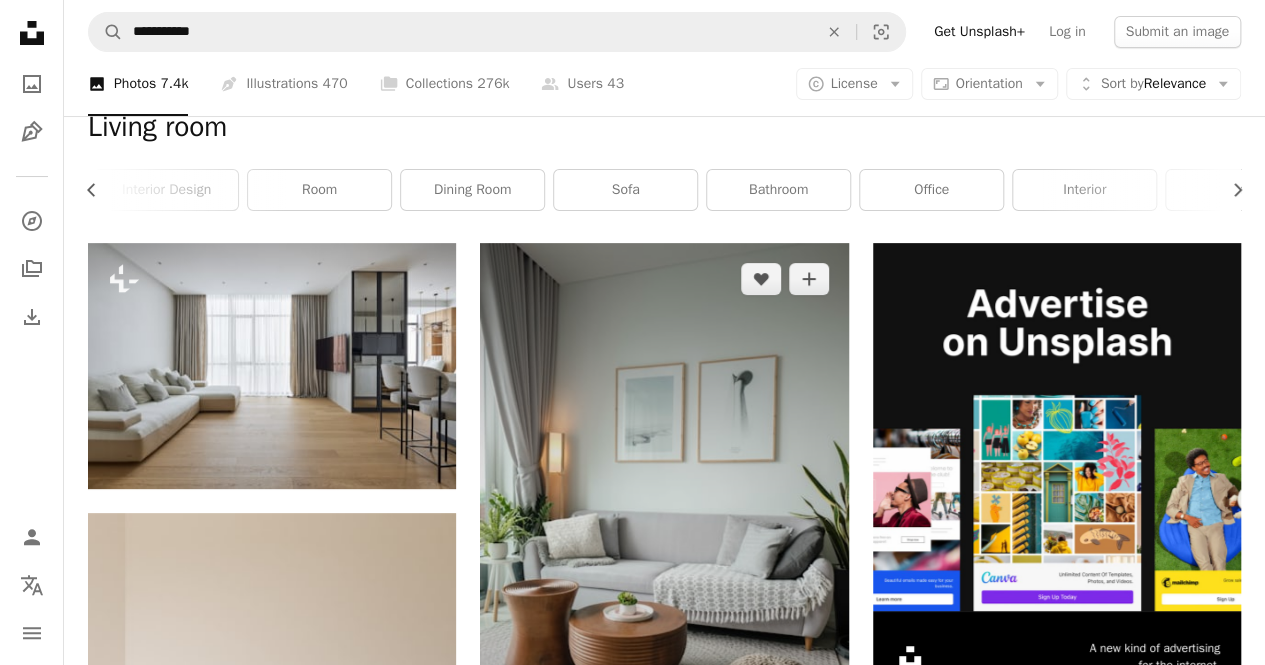 scroll, scrollTop: 0, scrollLeft: 0, axis: both 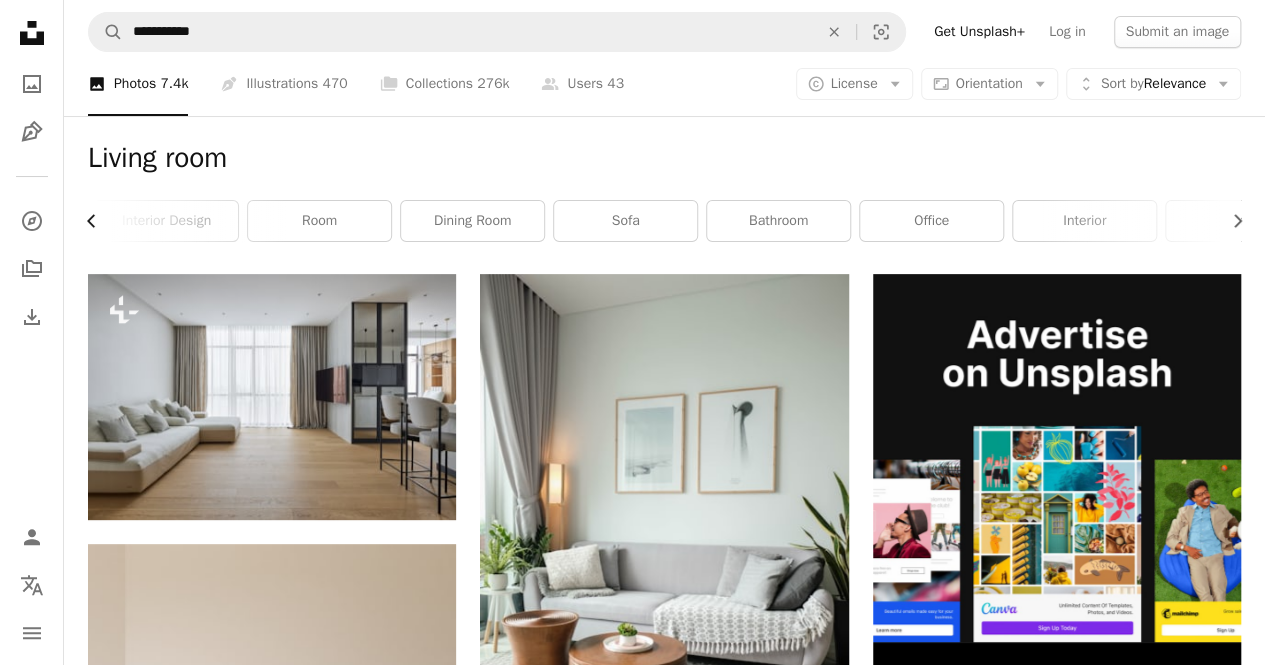 click on "Chevron left" 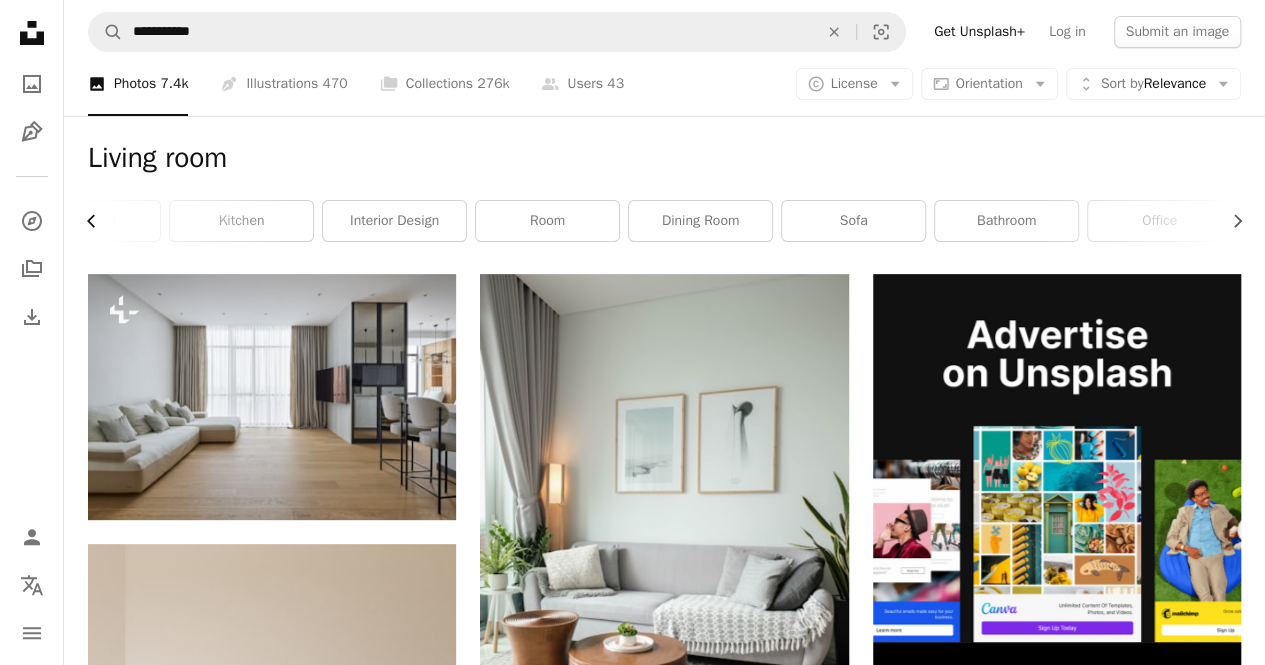 scroll, scrollTop: 0, scrollLeft: 0, axis: both 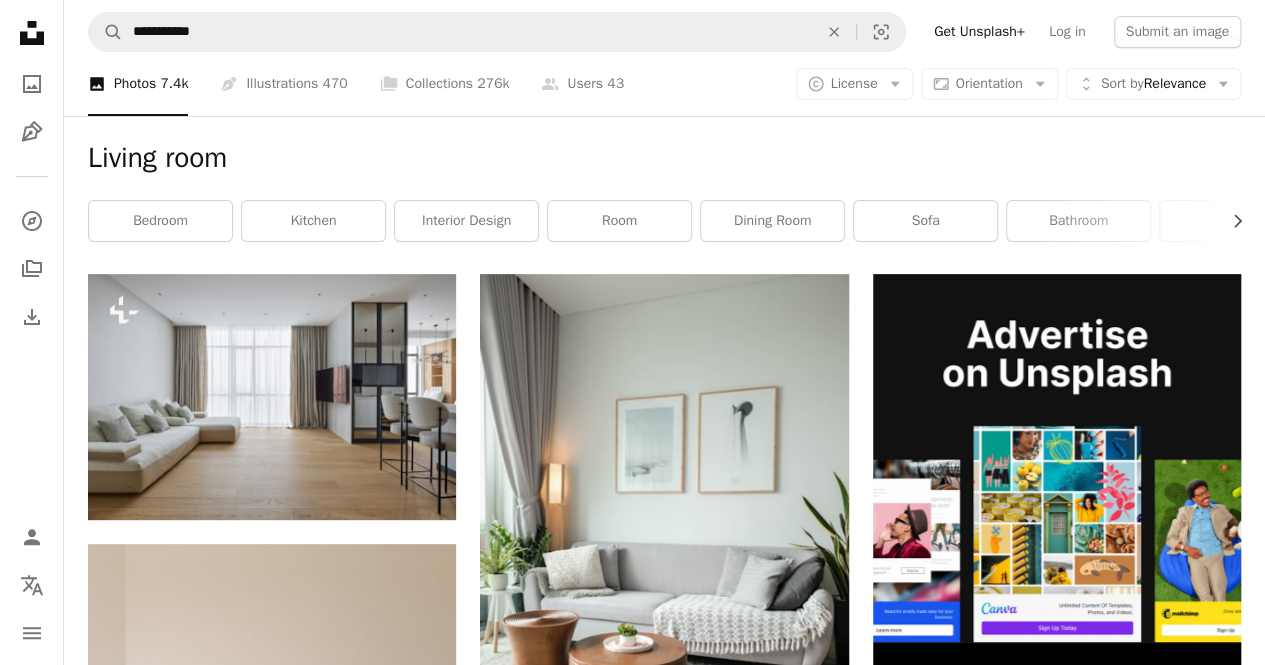 click on "bedroom" at bounding box center [160, 221] 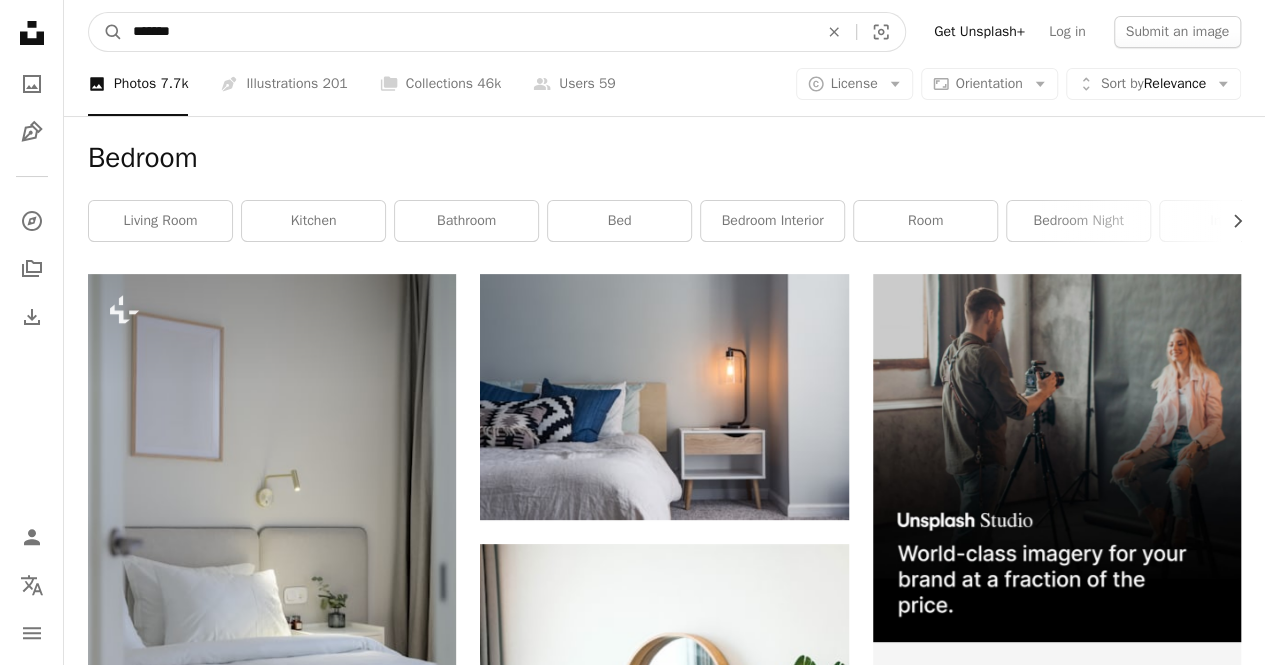 click on "*******" at bounding box center [467, 32] 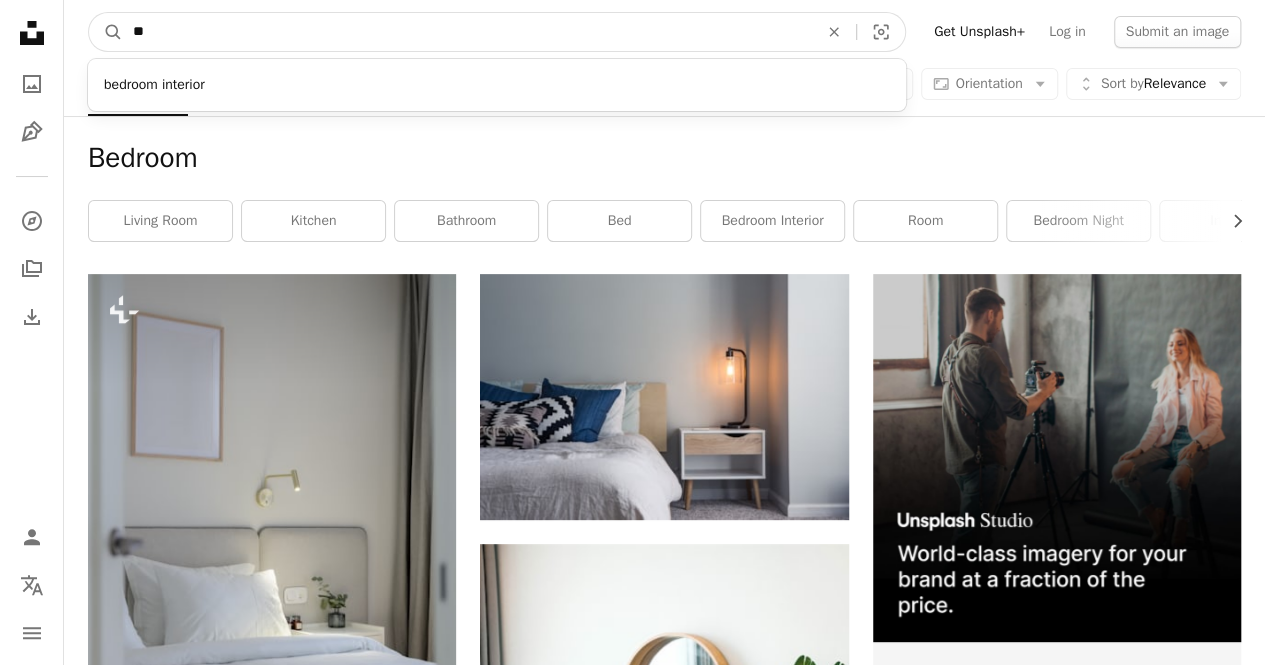 type on "*" 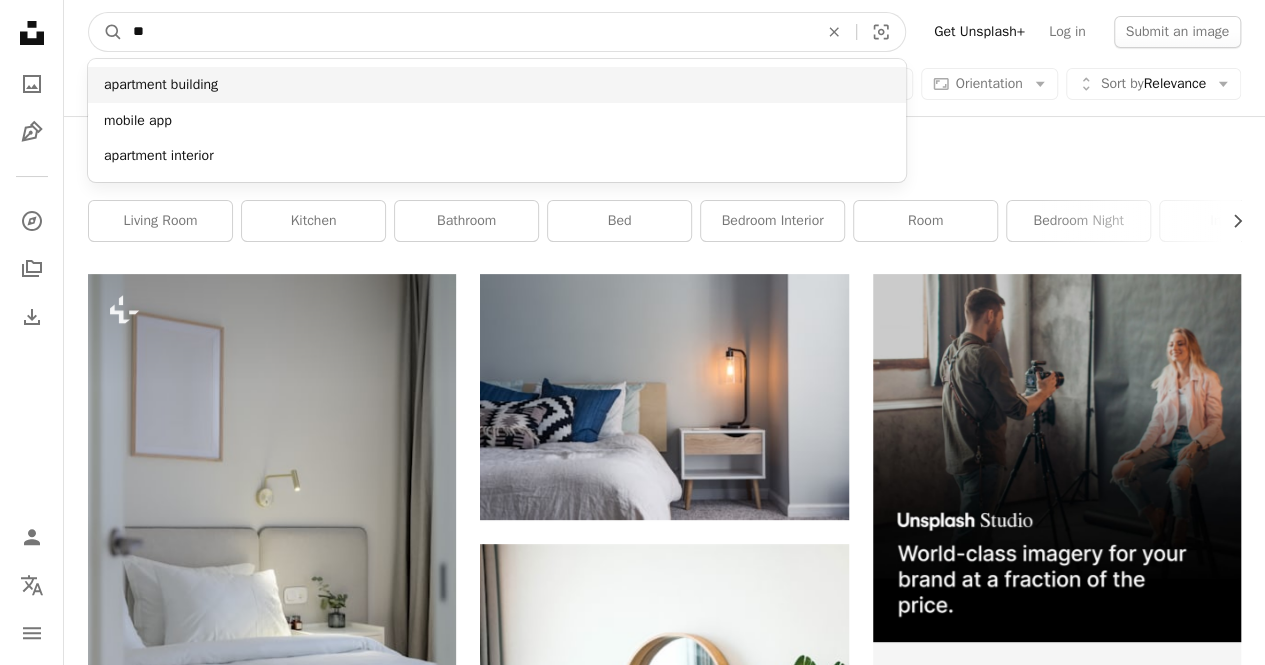 type on "**" 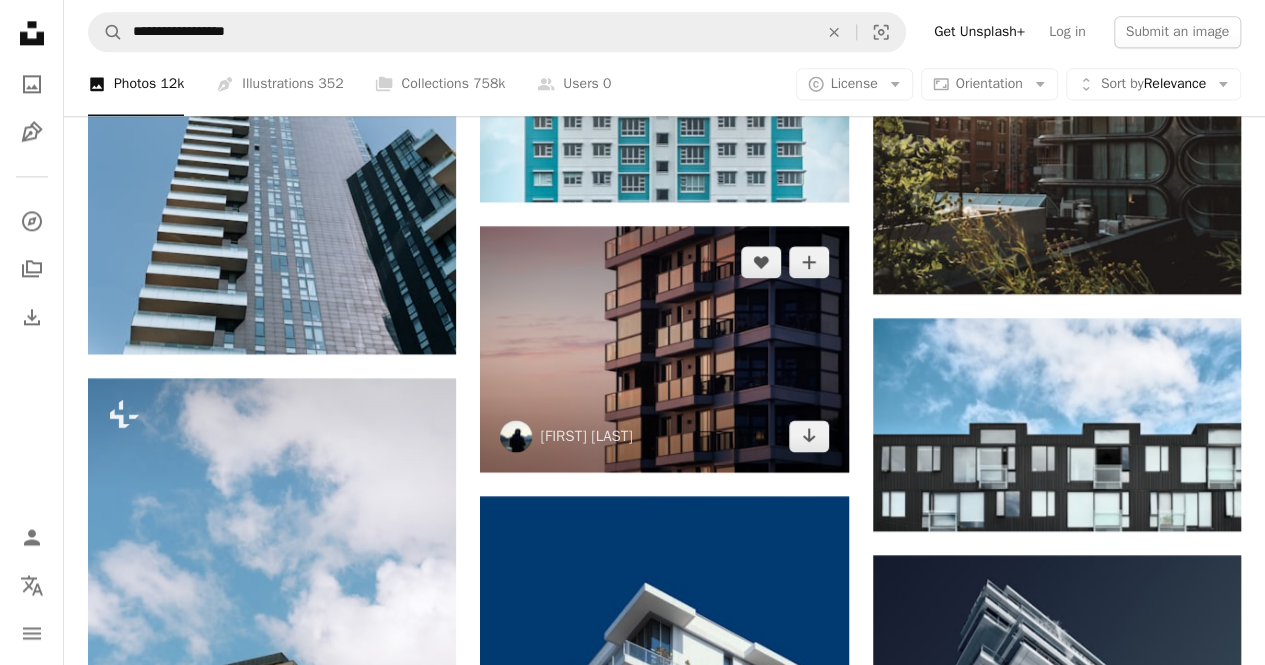 scroll, scrollTop: 1300, scrollLeft: 0, axis: vertical 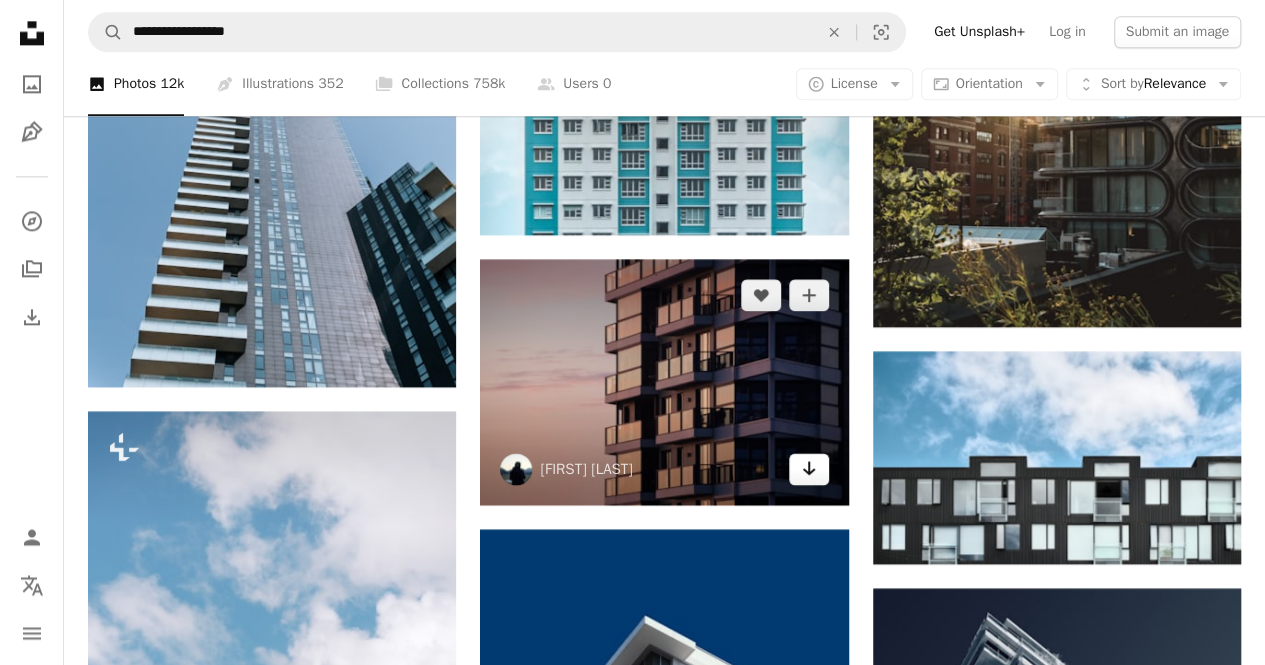 click on "Arrow pointing down" 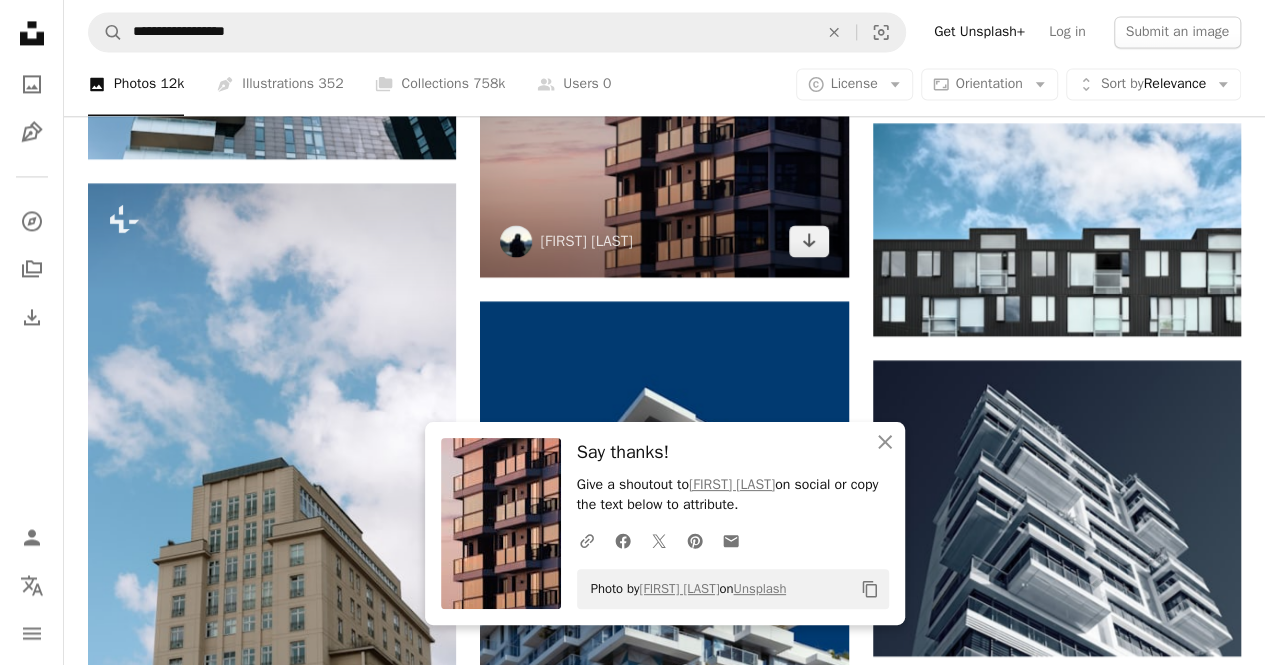 scroll, scrollTop: 1100, scrollLeft: 0, axis: vertical 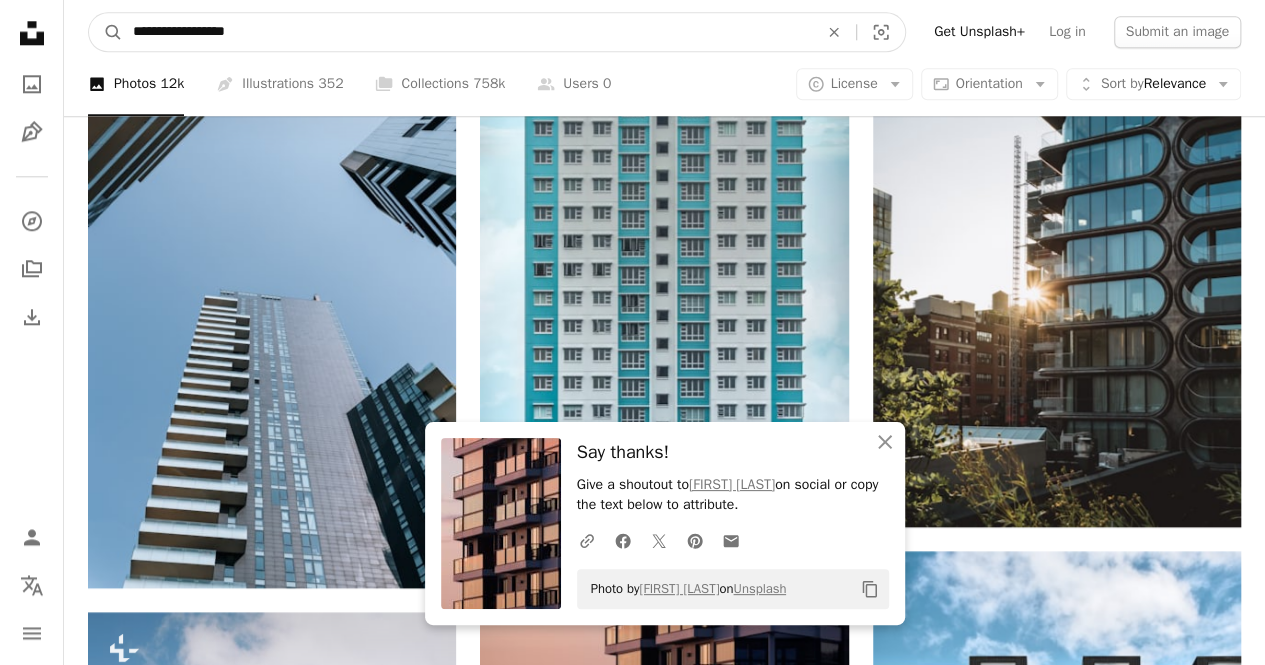 click on "**********" at bounding box center (467, 32) 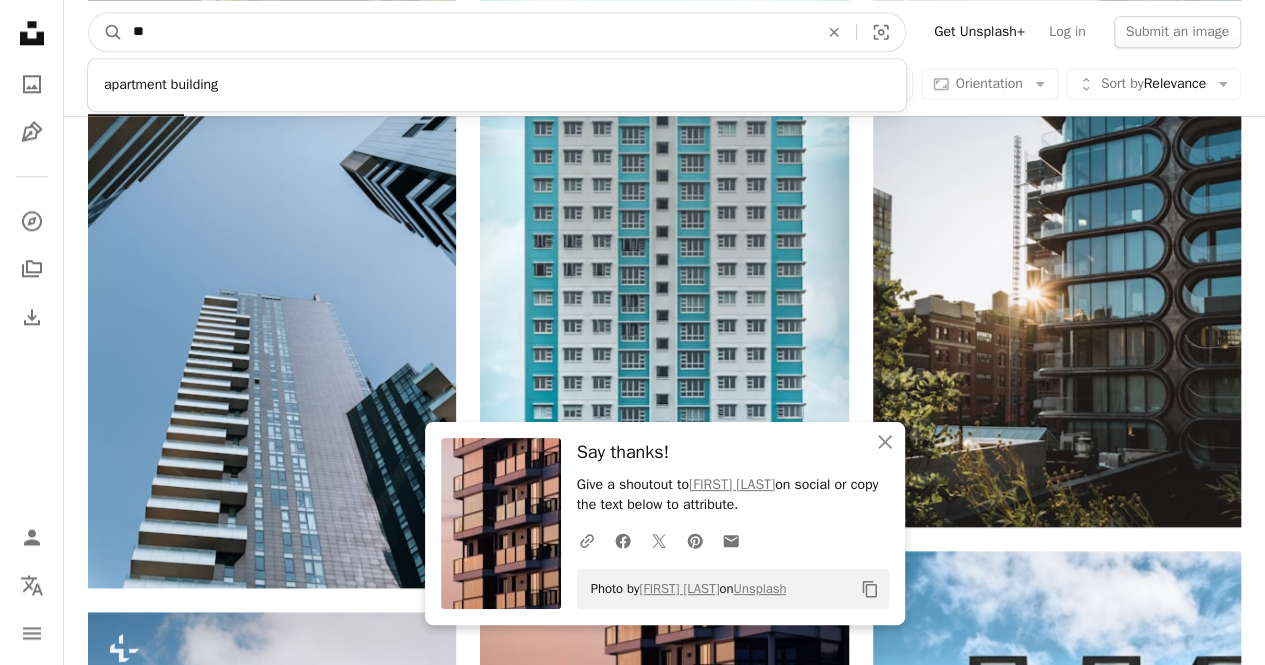 type on "*" 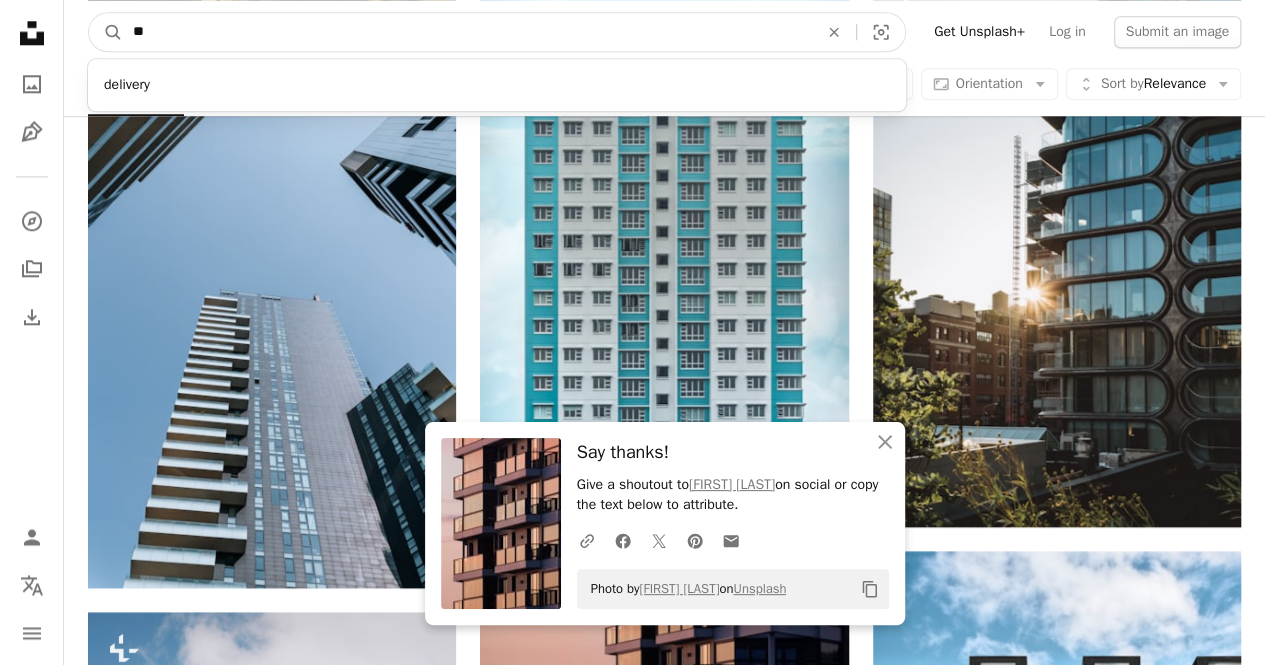 type on "*" 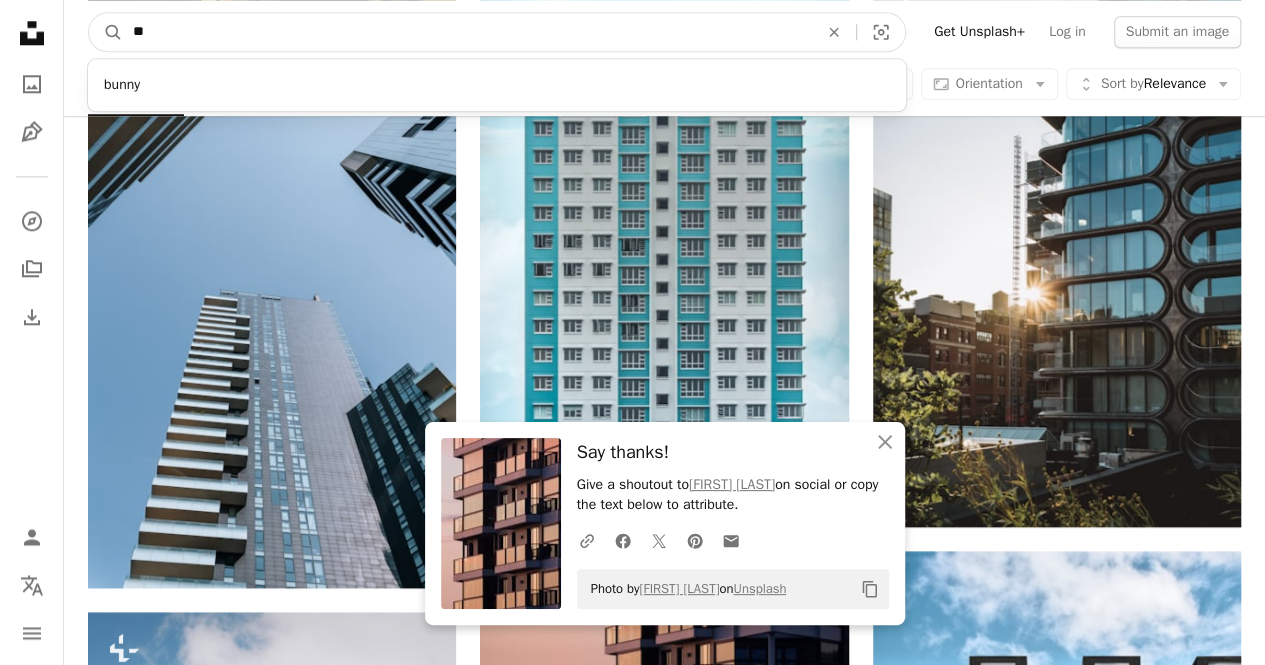 type on "*" 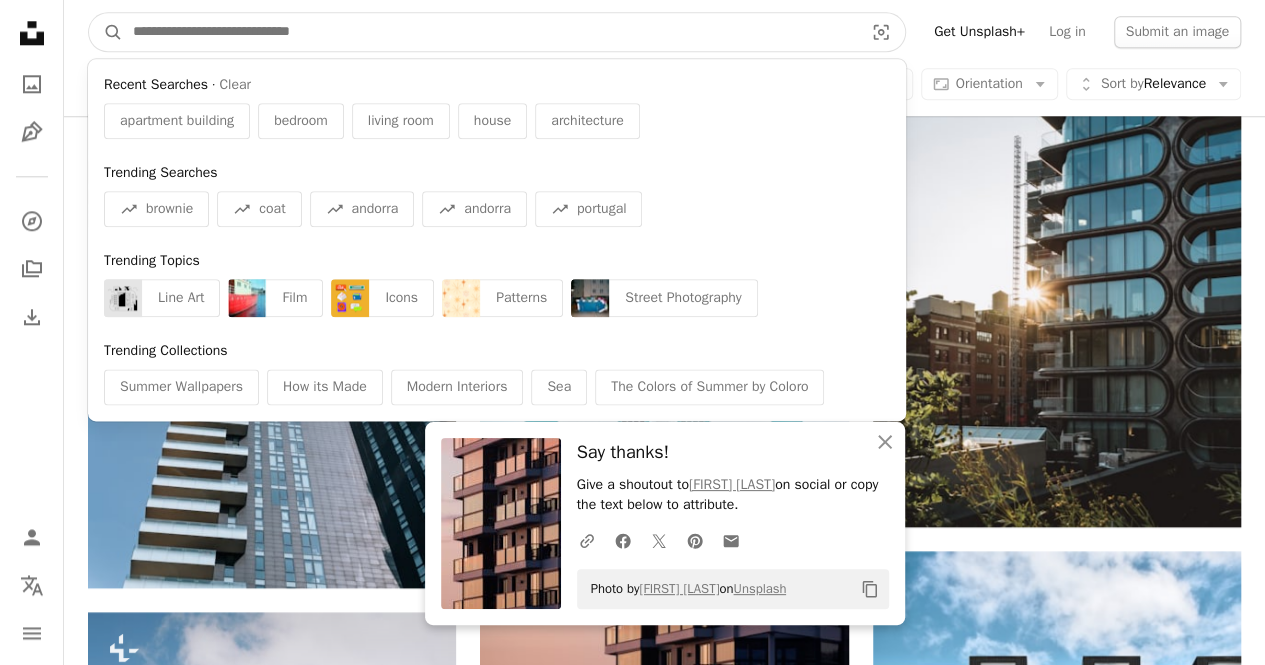 type 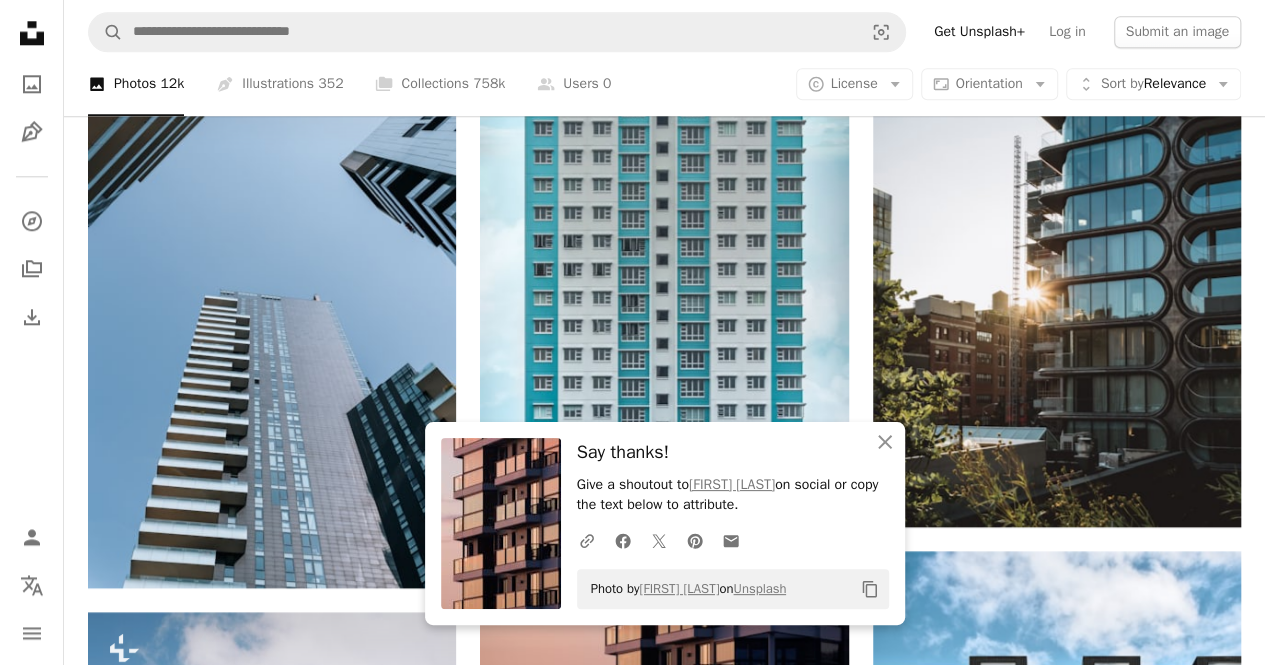 click on "A photo Photos   12k Pen Tool Illustrations   352 A stack of folders Collections   758k A group of people Users   0 A copyright icon © License Arrow down Aspect ratio Orientation Arrow down Unfold Sort by  Relevance Arrow down Filters Filters" at bounding box center (664, 84) 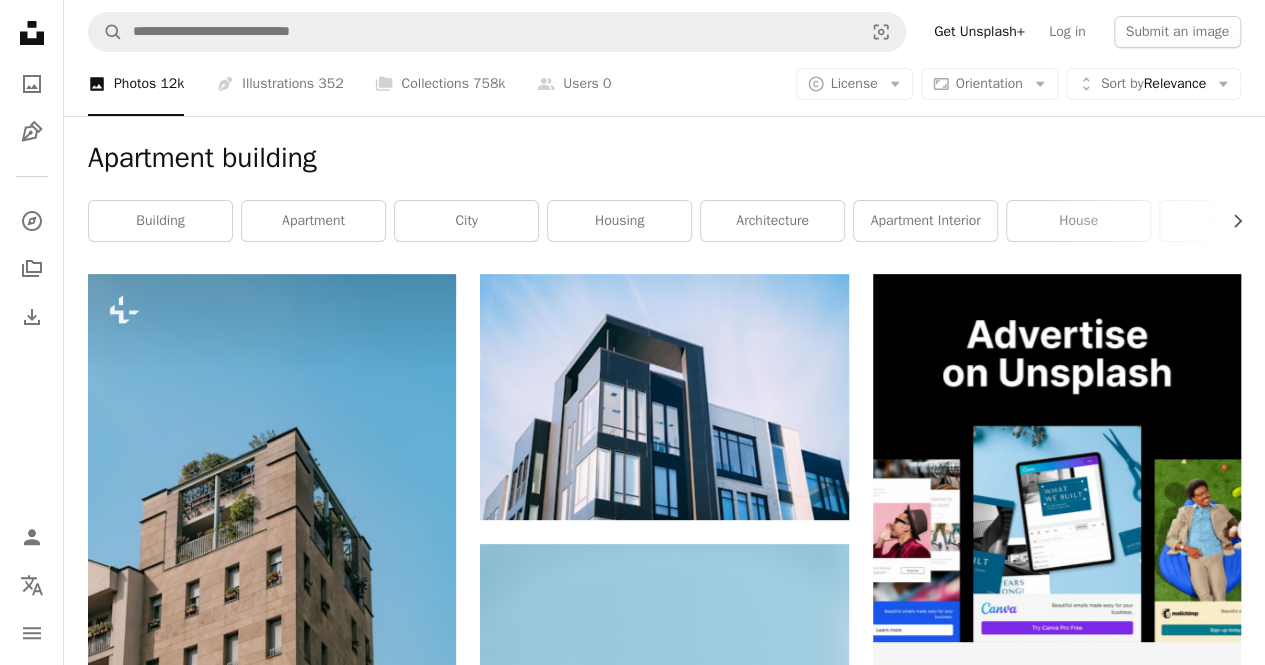 scroll, scrollTop: 0, scrollLeft: 0, axis: both 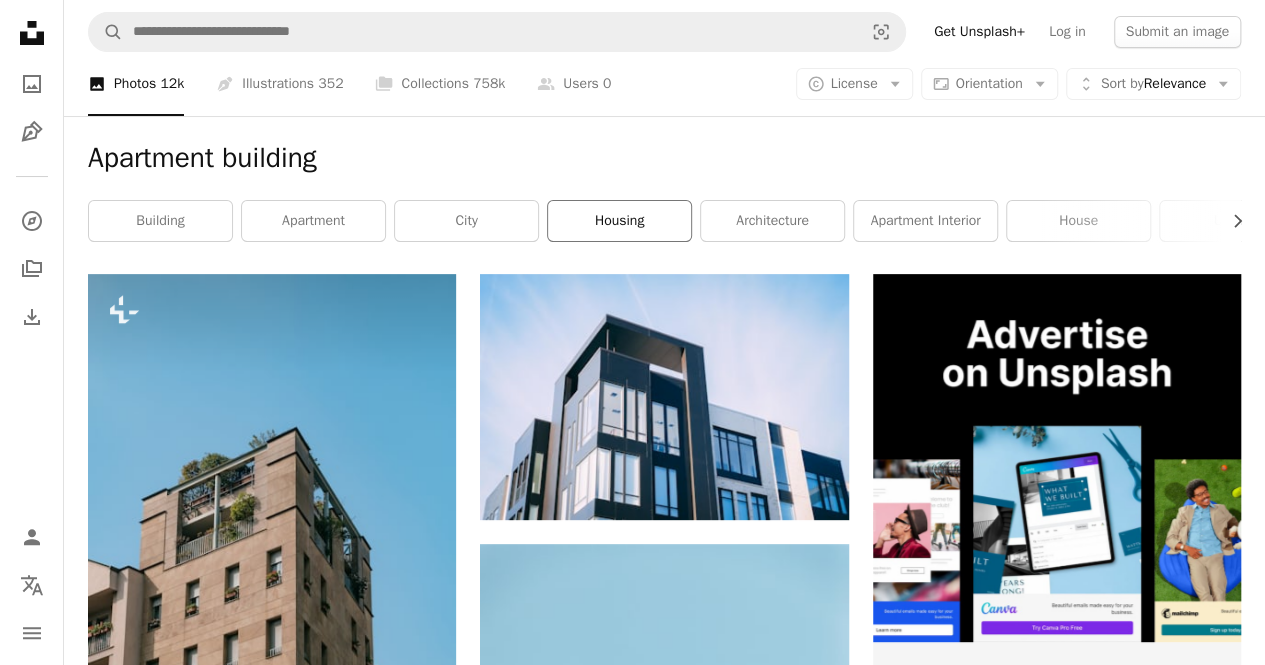 click on "housing" at bounding box center [619, 221] 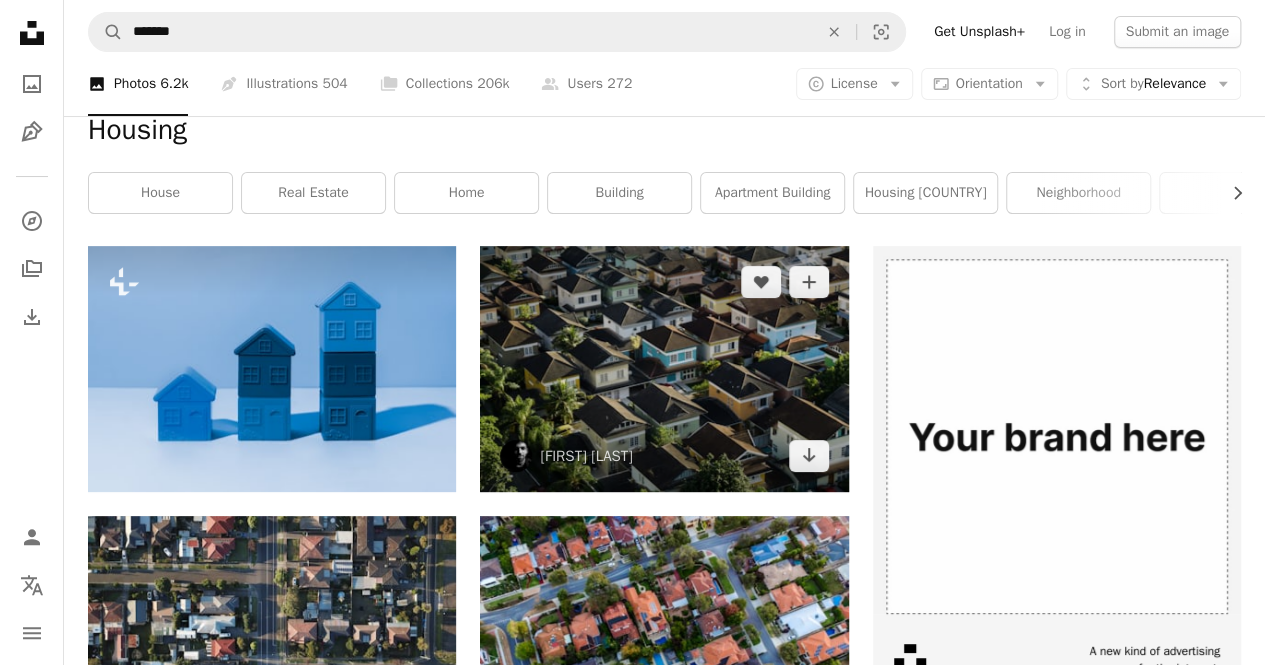 scroll, scrollTop: 0, scrollLeft: 0, axis: both 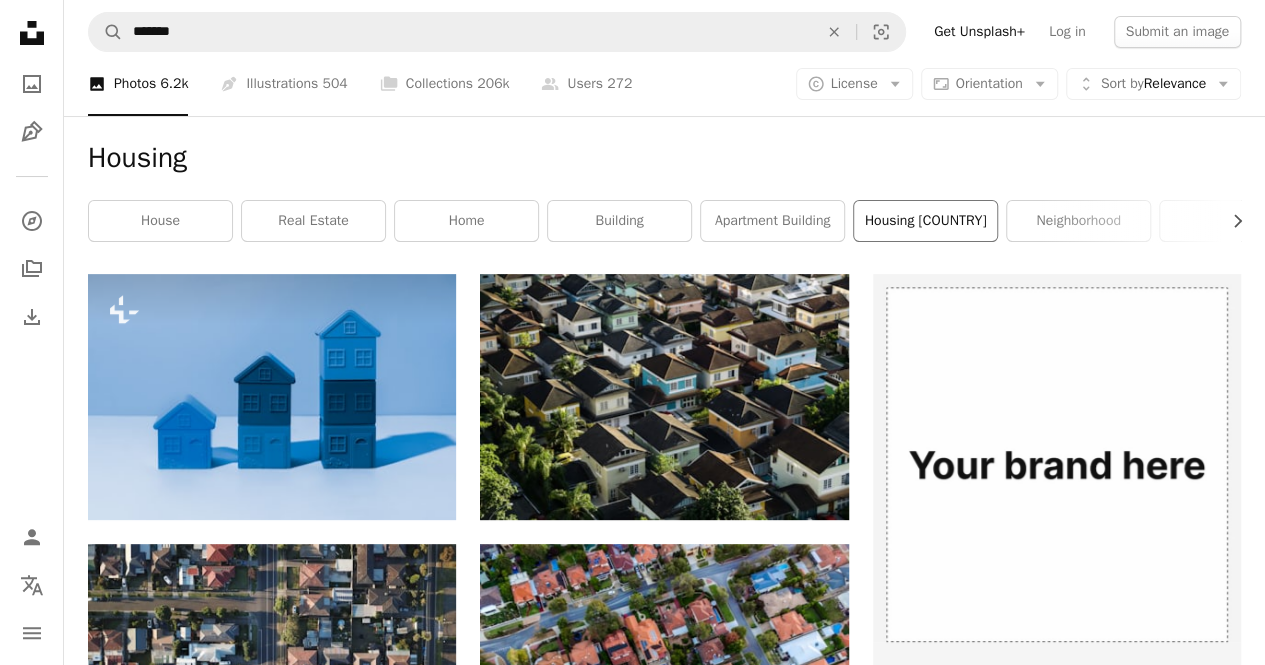 click on "housing [COUNTRY]" at bounding box center [925, 221] 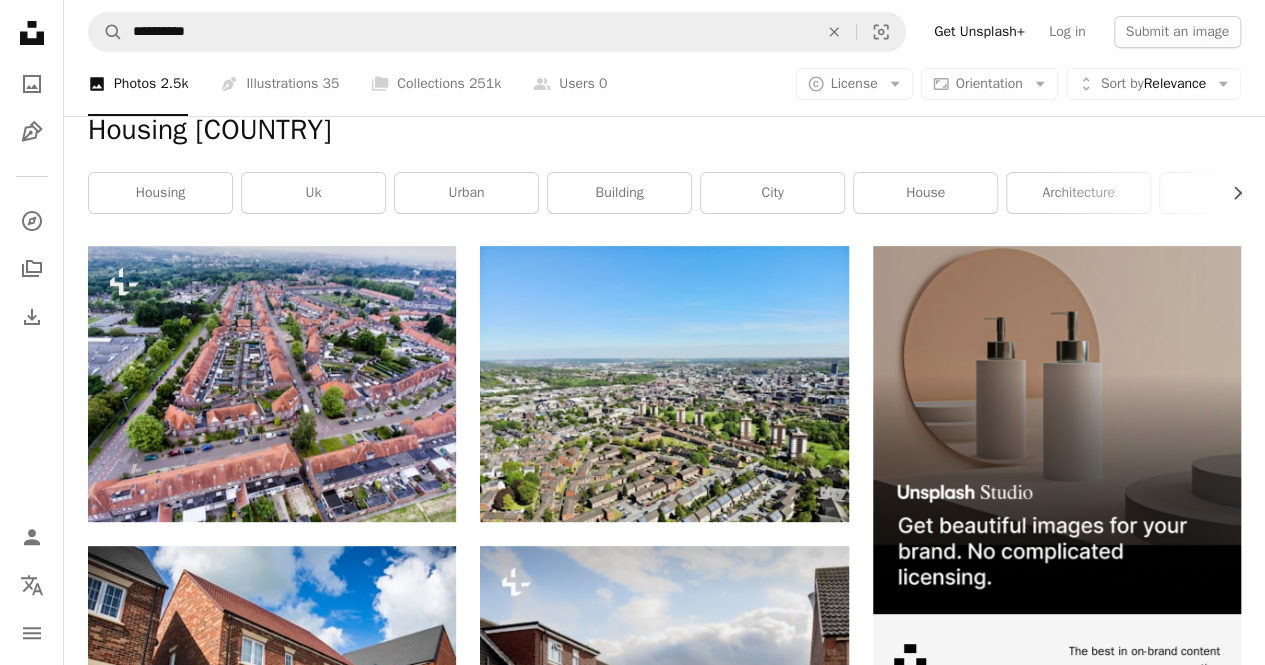 scroll, scrollTop: 0, scrollLeft: 0, axis: both 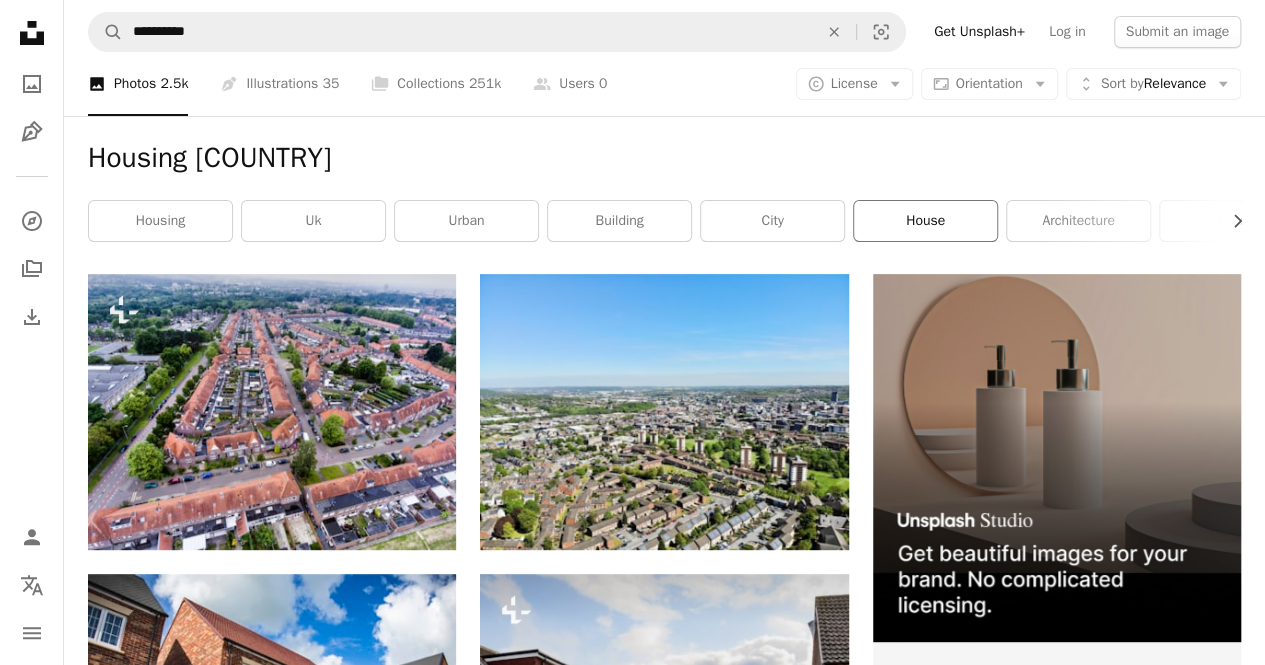 click on "house" at bounding box center (925, 221) 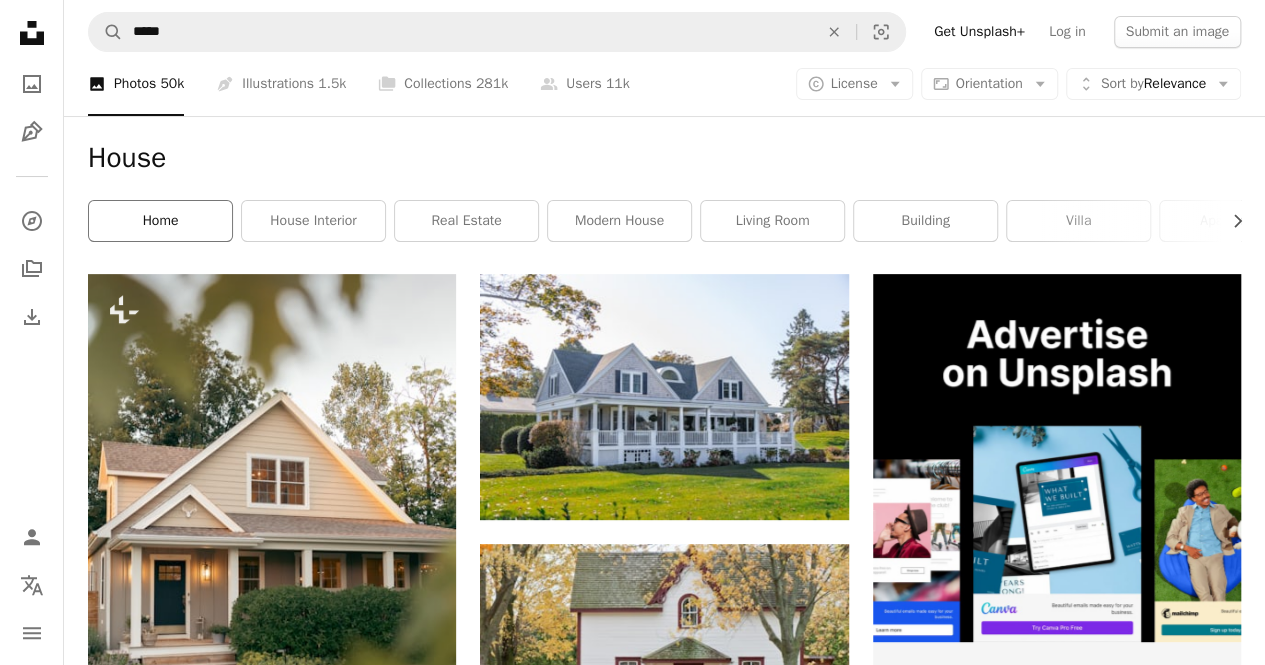 click on "home" at bounding box center [160, 221] 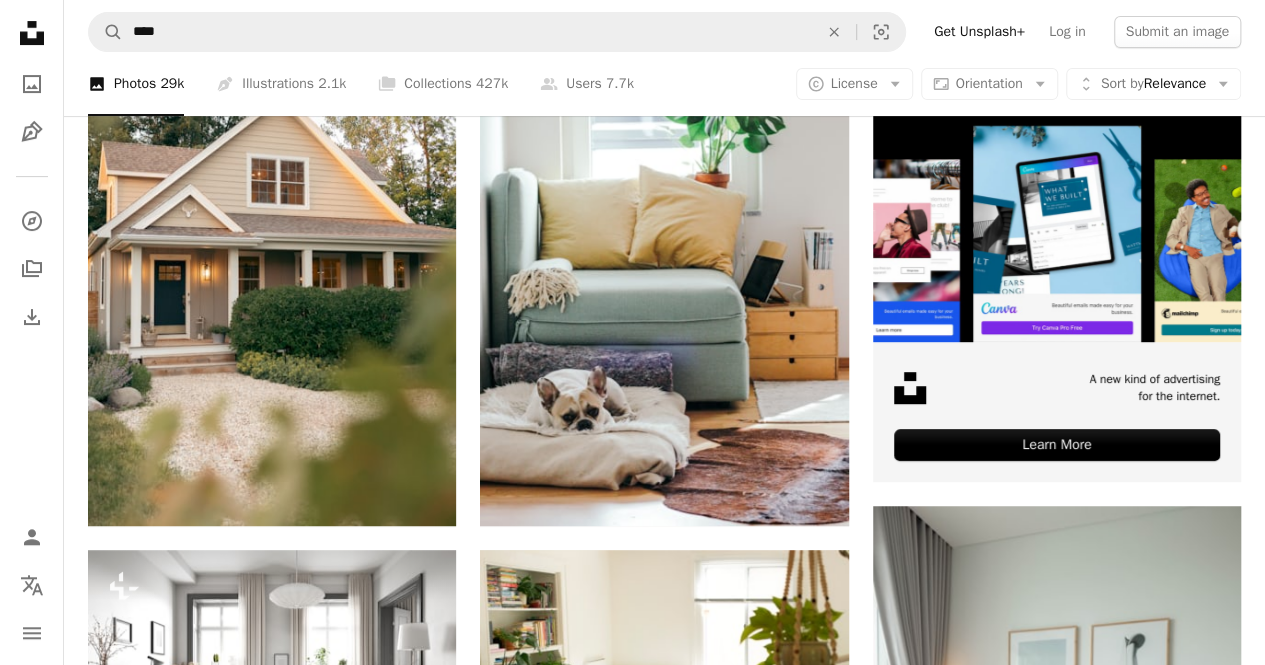 scroll, scrollTop: 0, scrollLeft: 0, axis: both 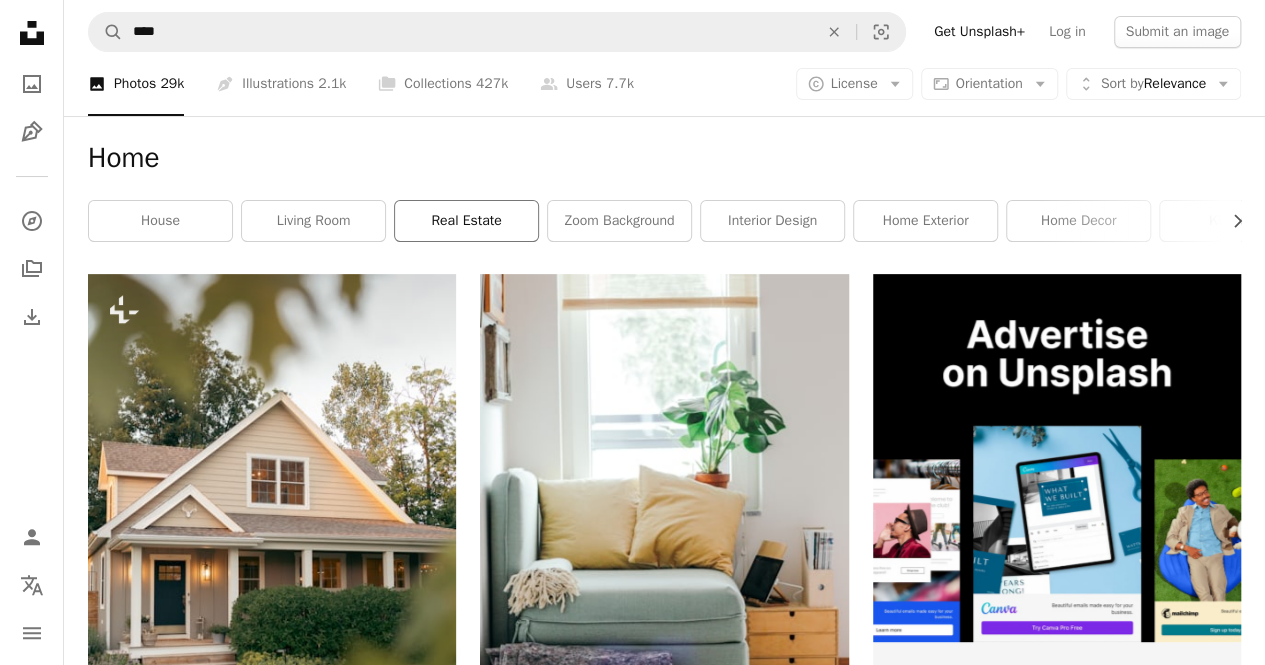 click on "real estate" at bounding box center [466, 221] 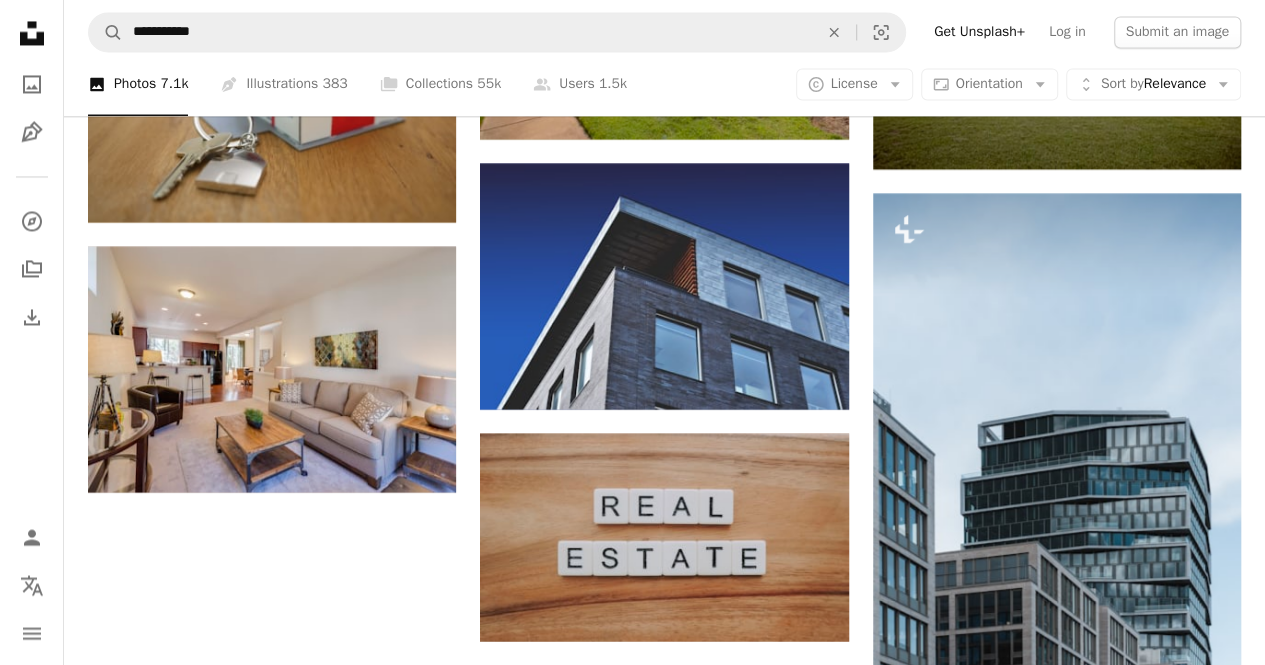 scroll, scrollTop: 1229, scrollLeft: 0, axis: vertical 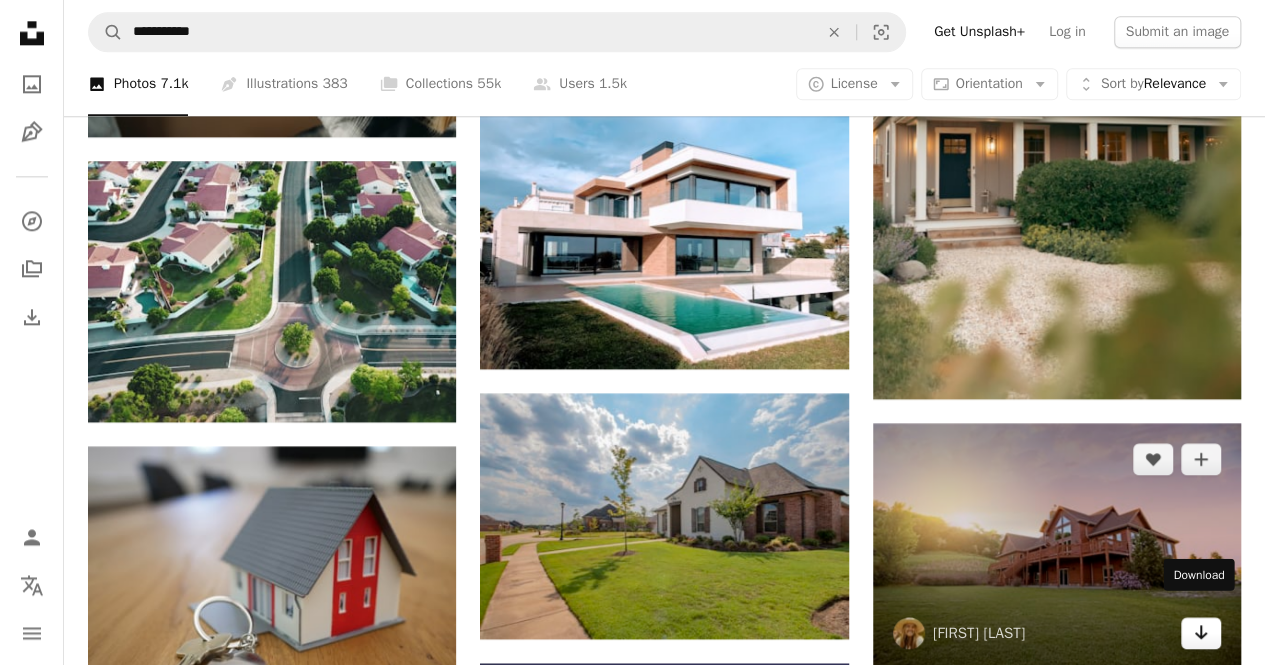 click on "Arrow pointing down" 